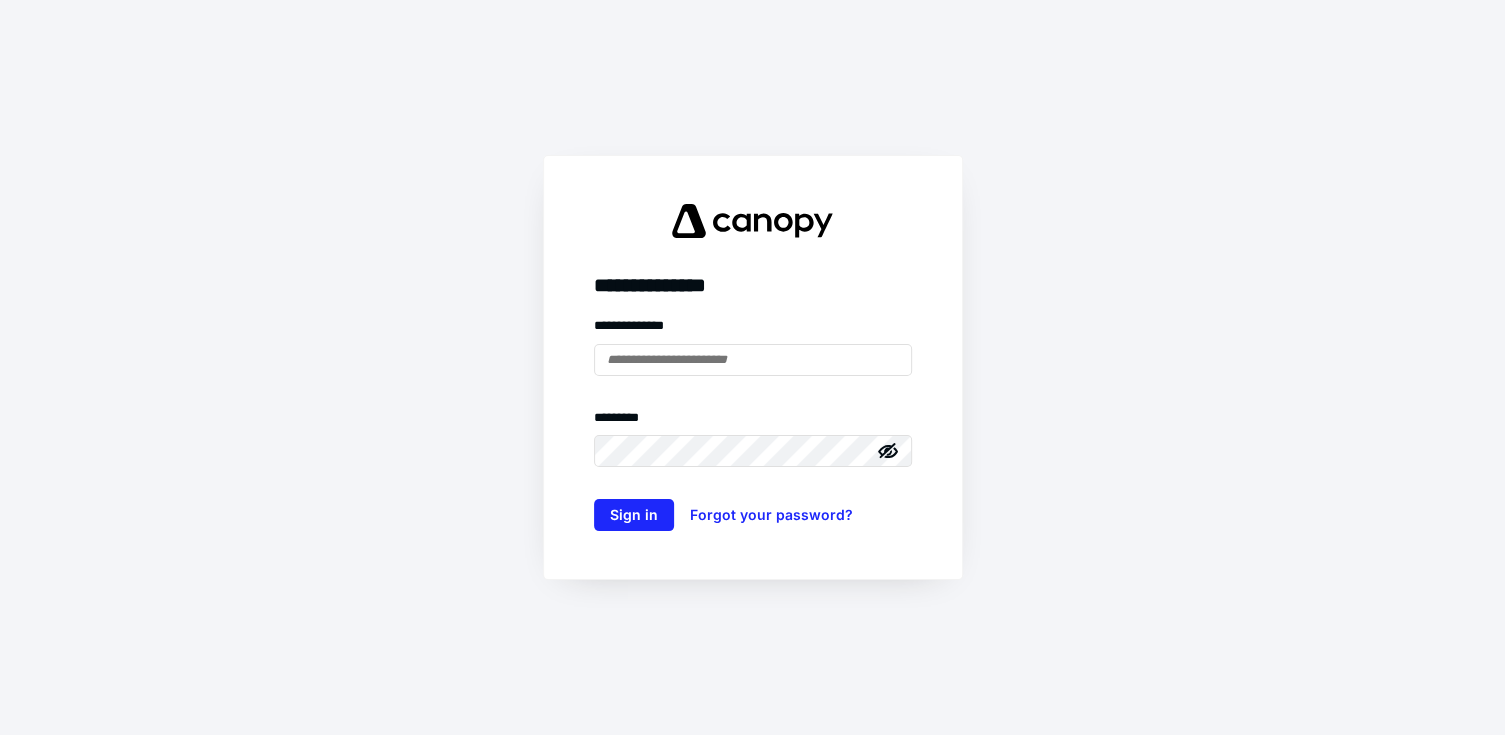 scroll, scrollTop: 0, scrollLeft: 0, axis: both 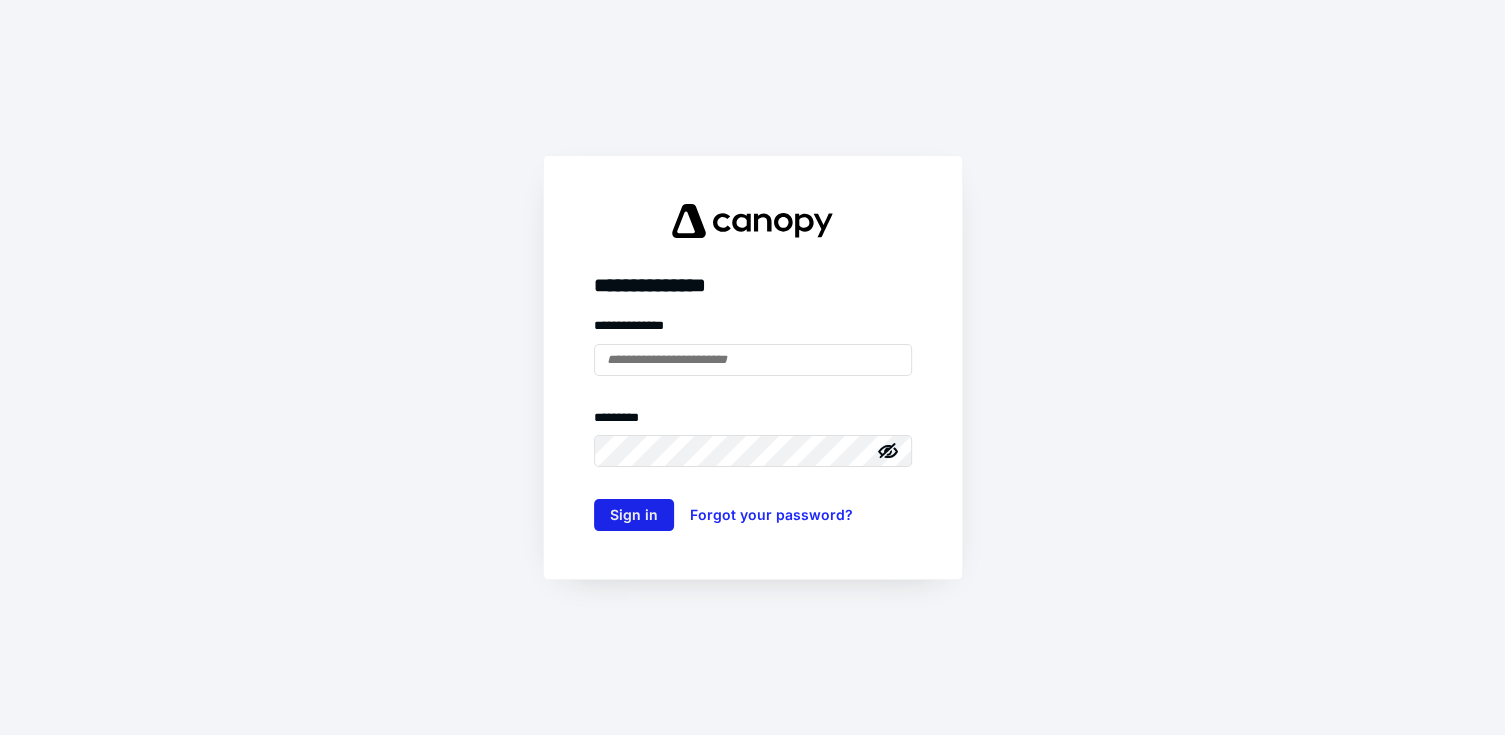 type on "**********" 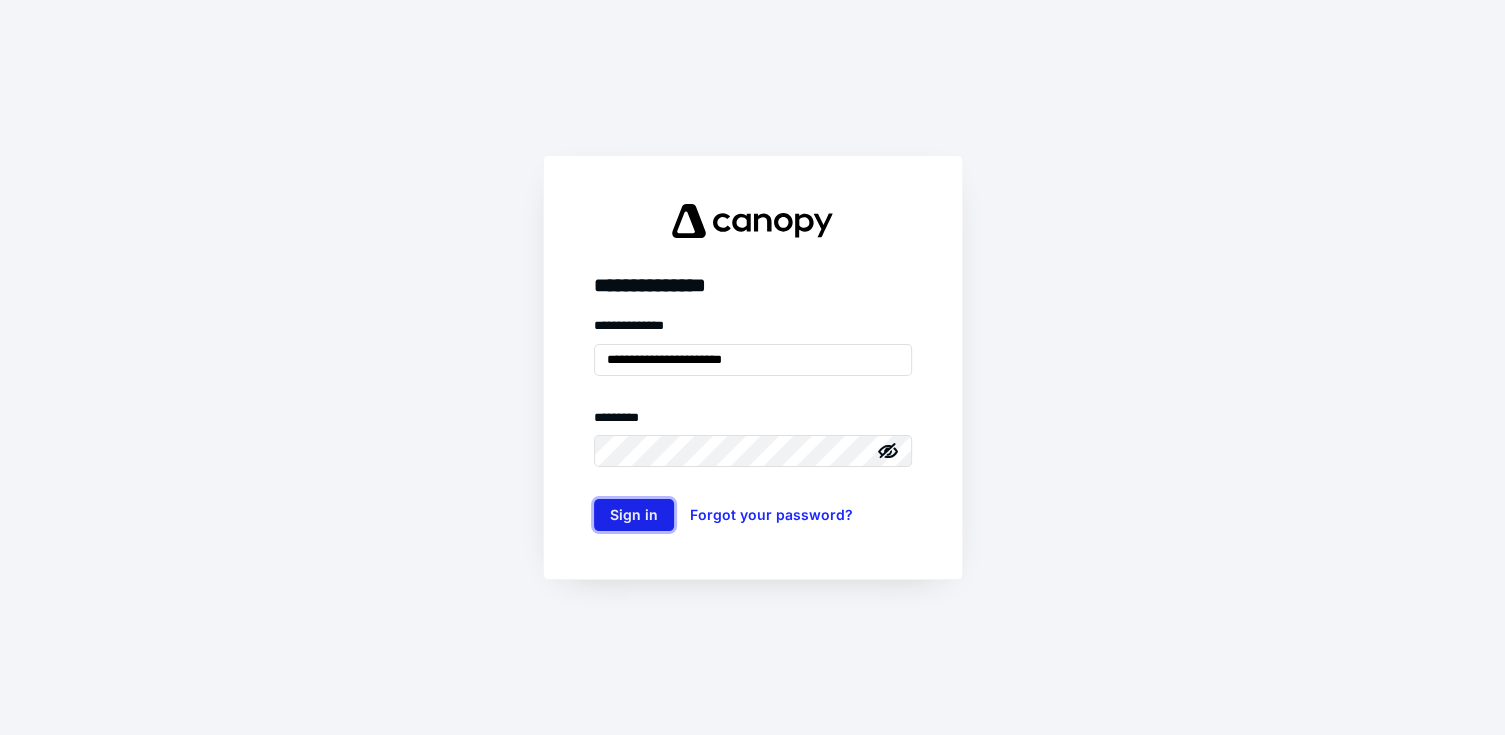 click on "Sign in" at bounding box center (634, 515) 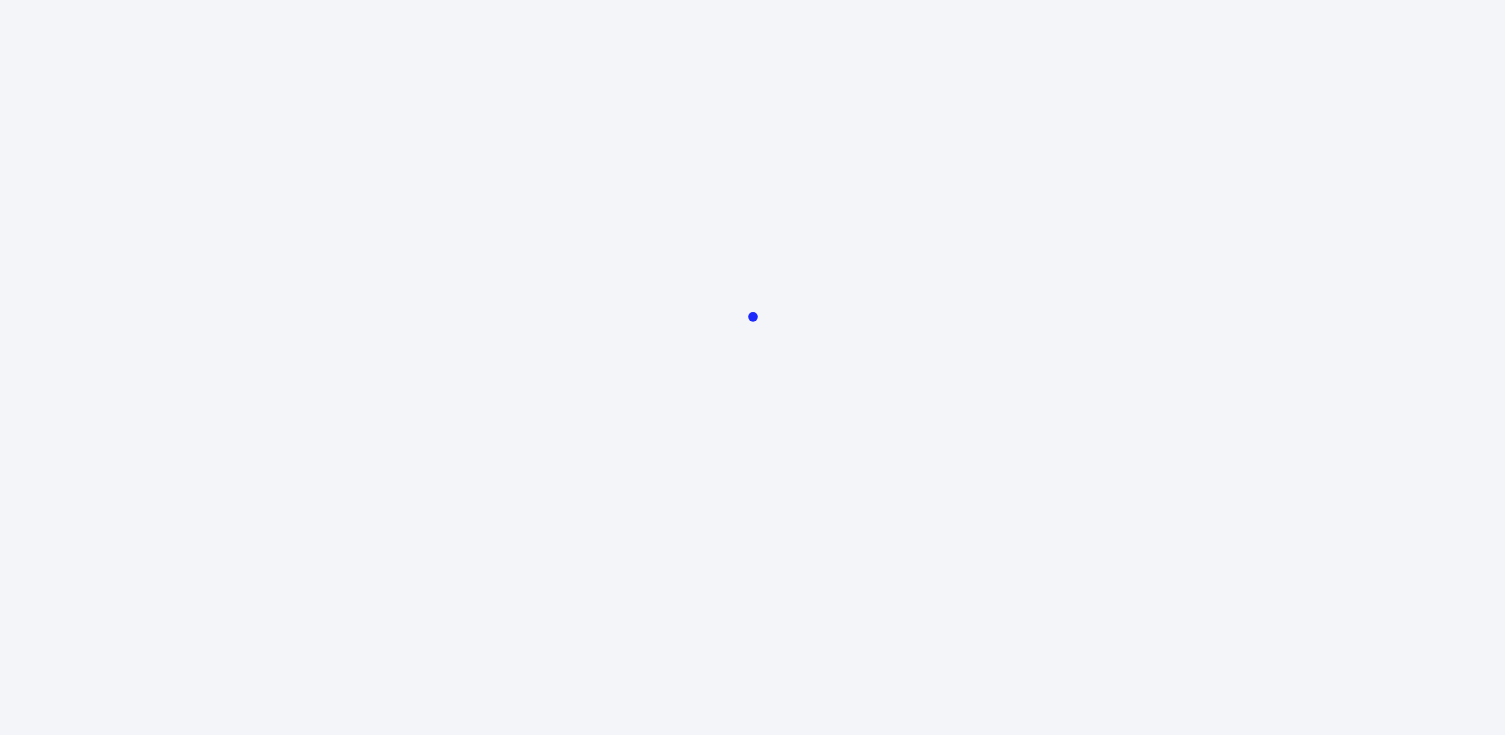 scroll, scrollTop: 0, scrollLeft: 0, axis: both 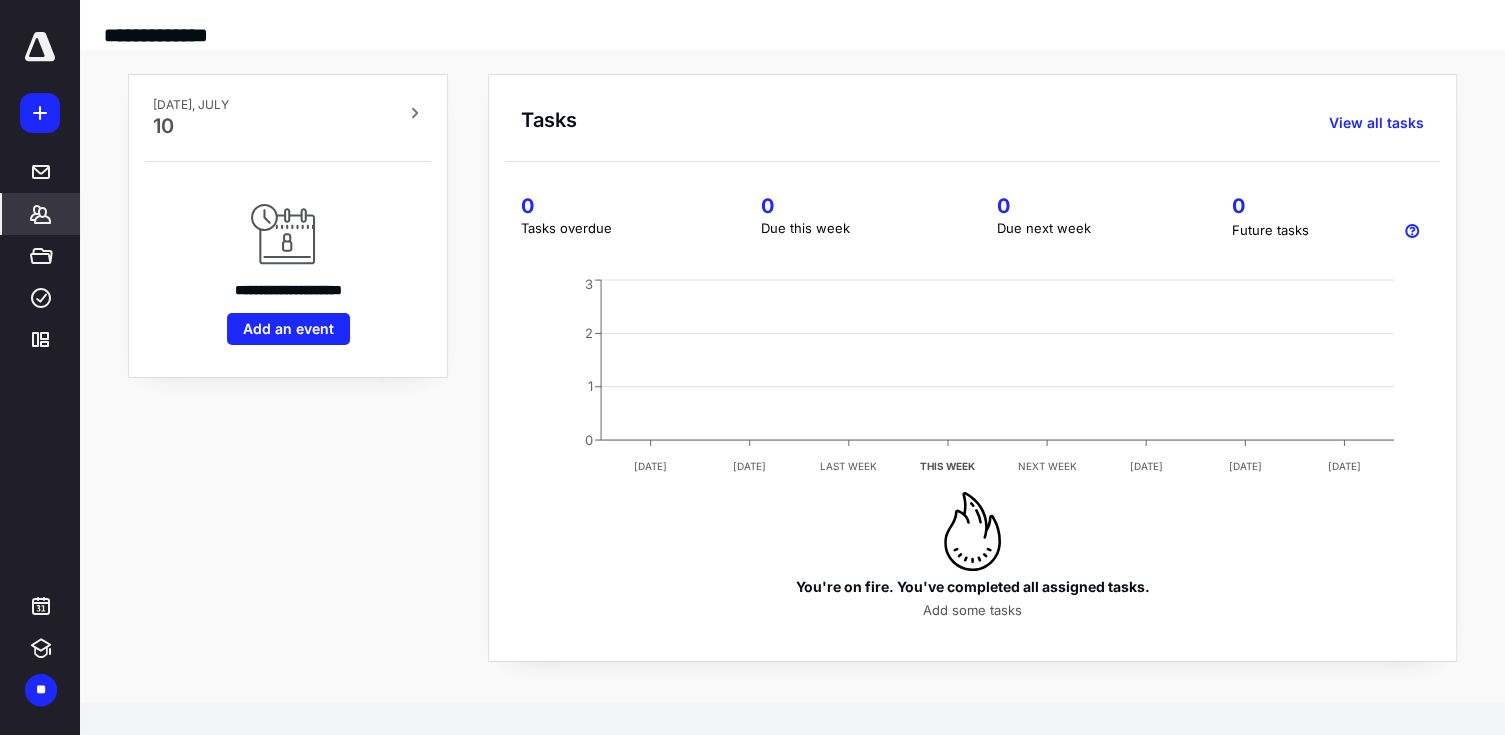 click on "*******" at bounding box center [41, 214] 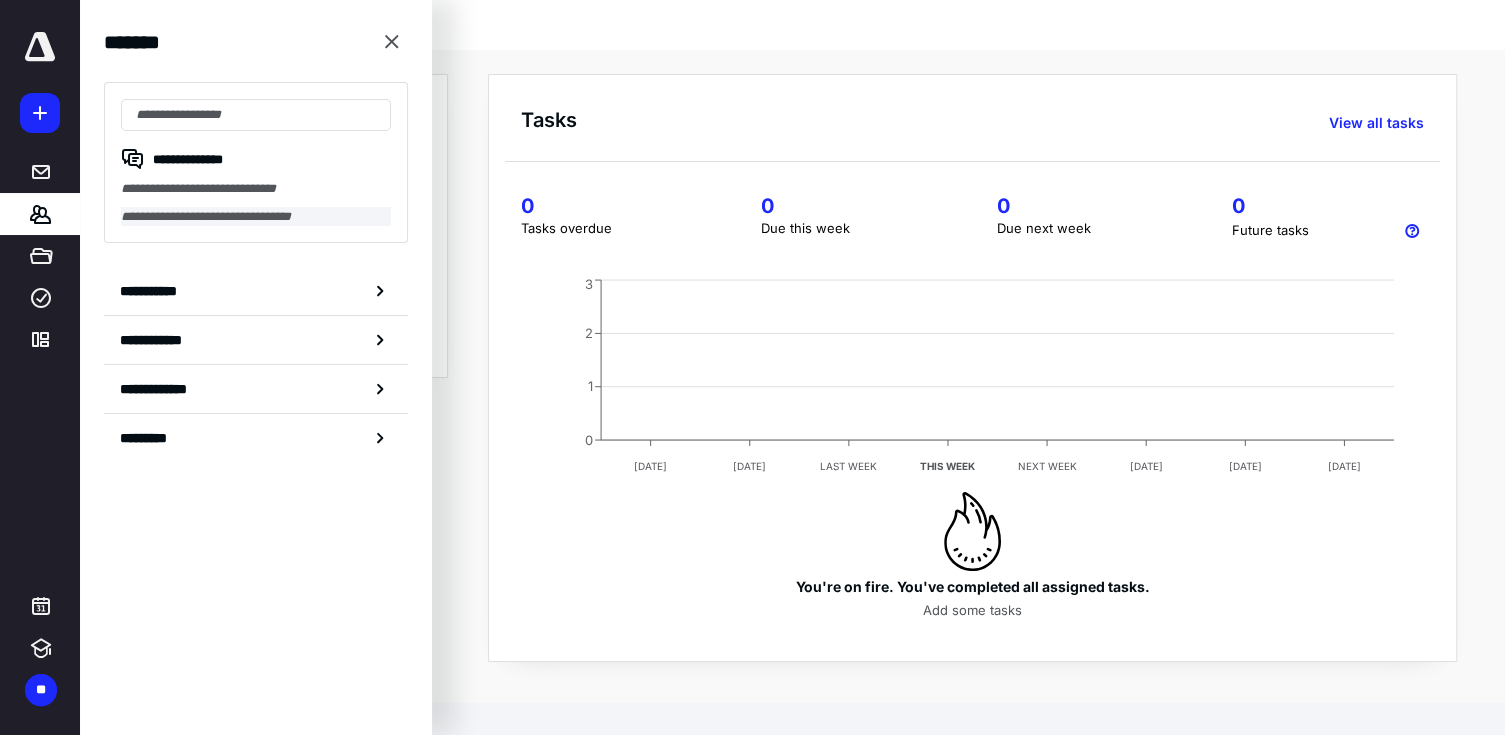 click on "**********" at bounding box center (256, 217) 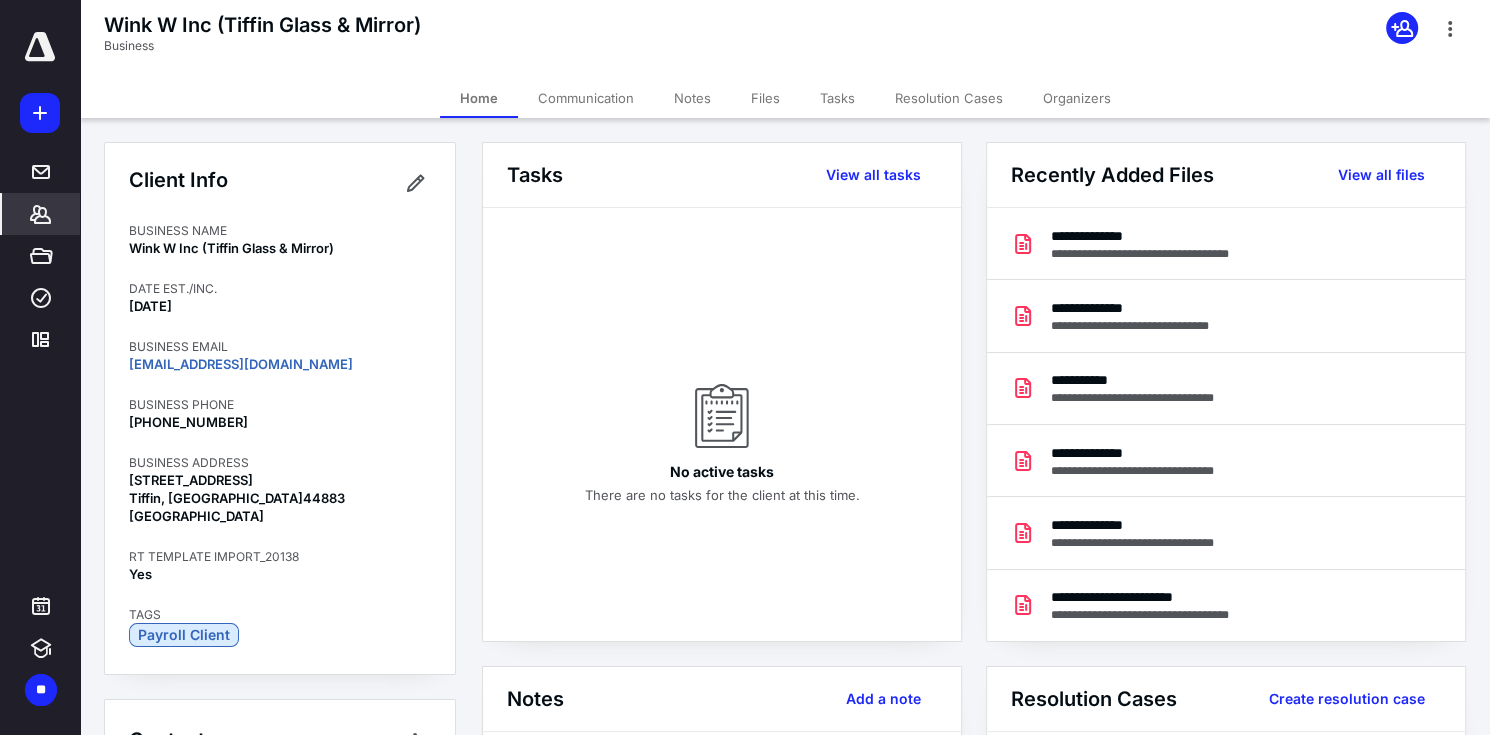 click on "Files" at bounding box center (765, 98) 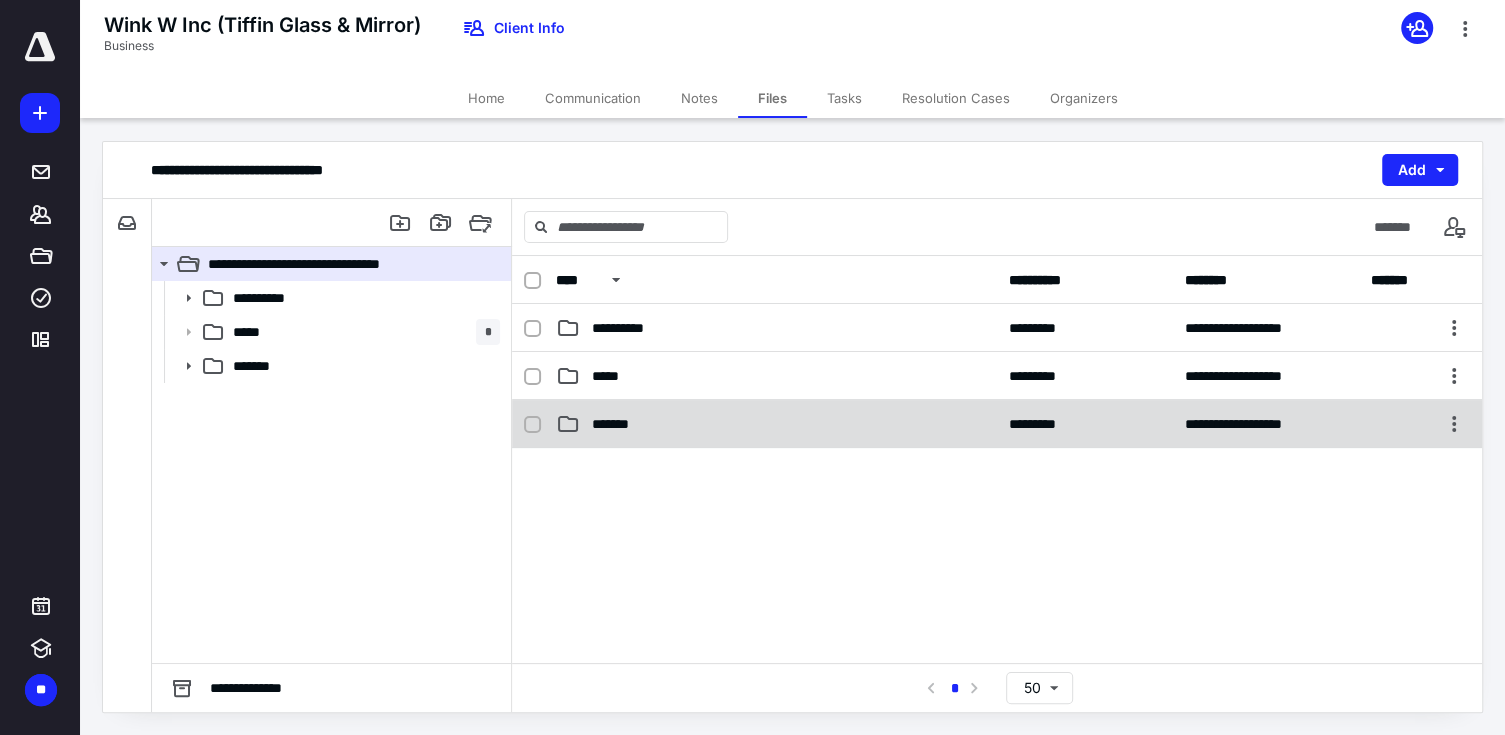click on "*******" at bounding box center (776, 424) 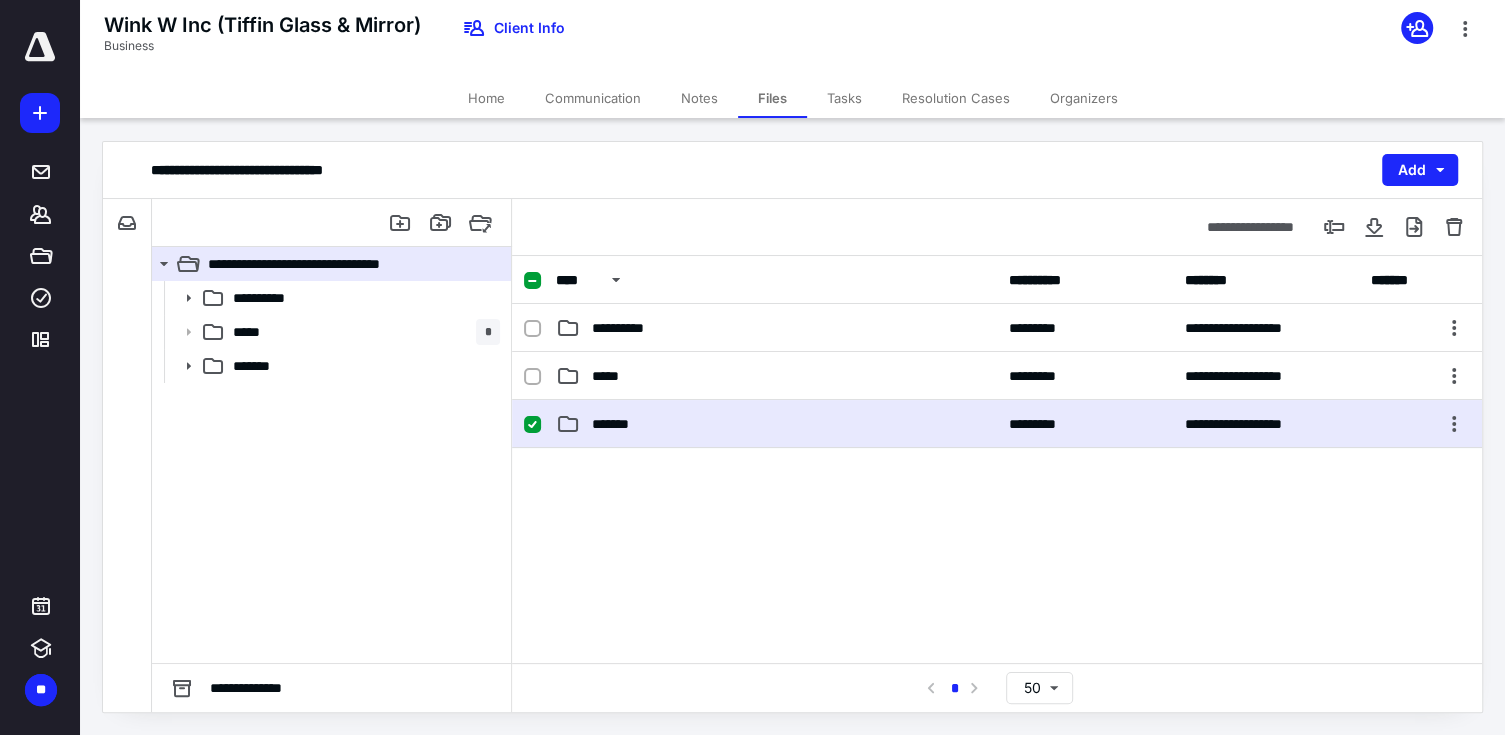 click on "*******" at bounding box center [776, 424] 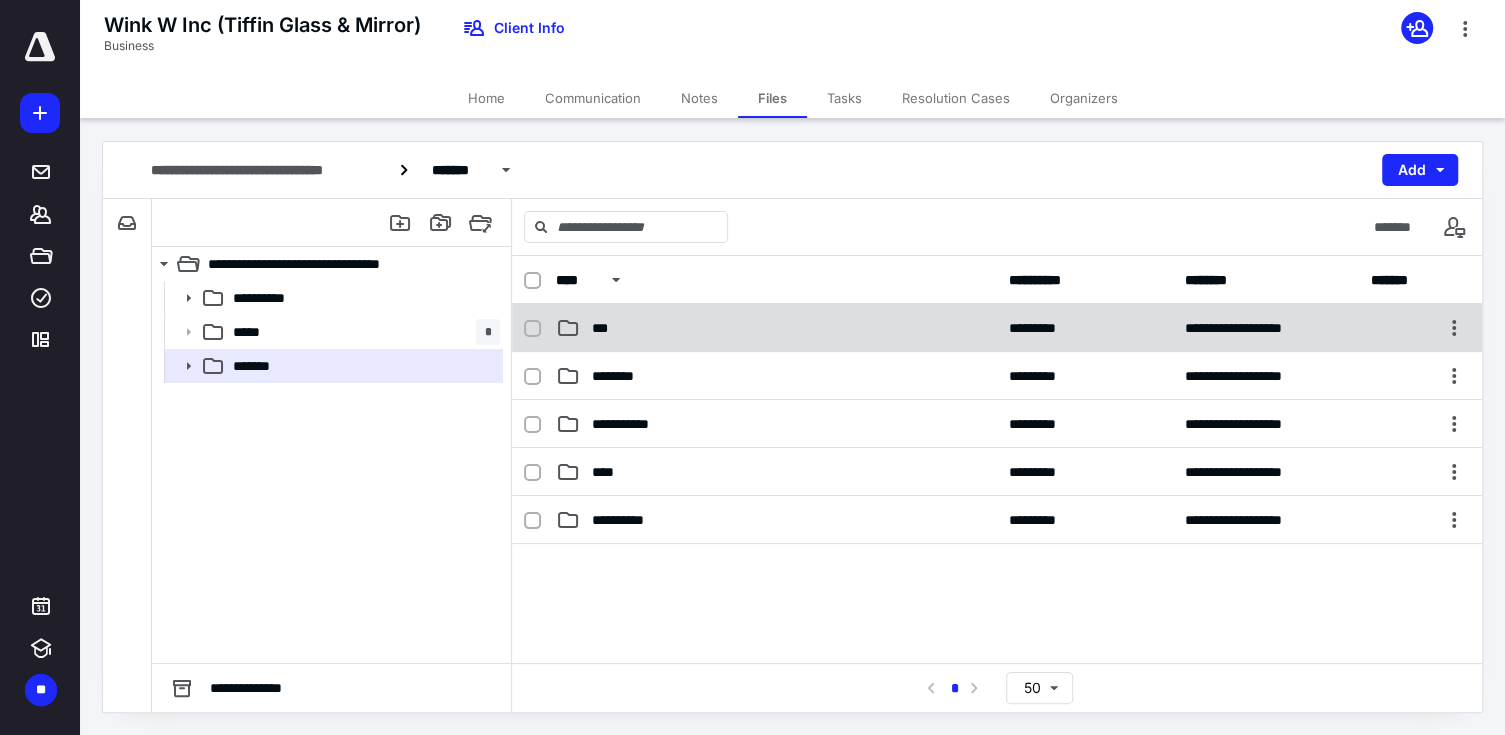 click on "***" at bounding box center (776, 328) 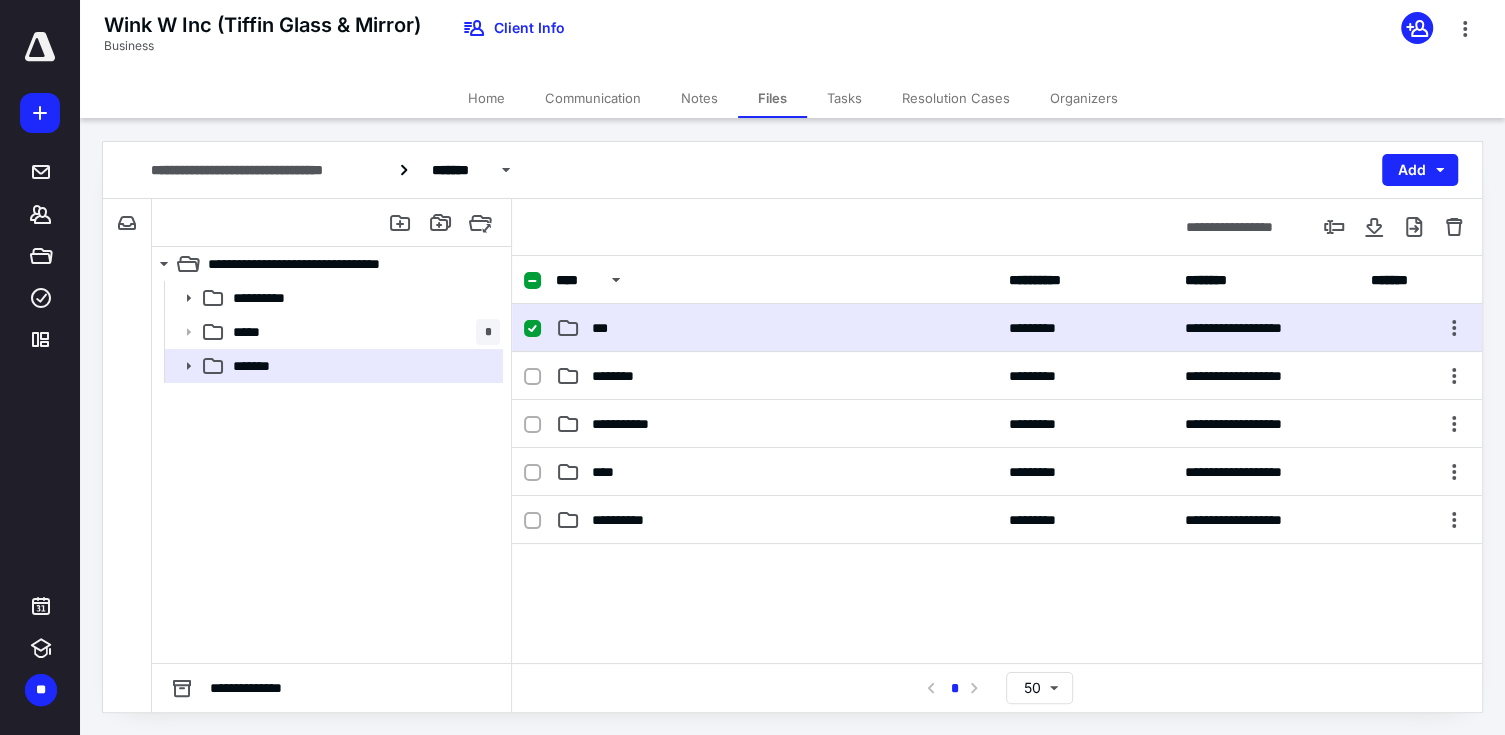 click on "***" at bounding box center (776, 328) 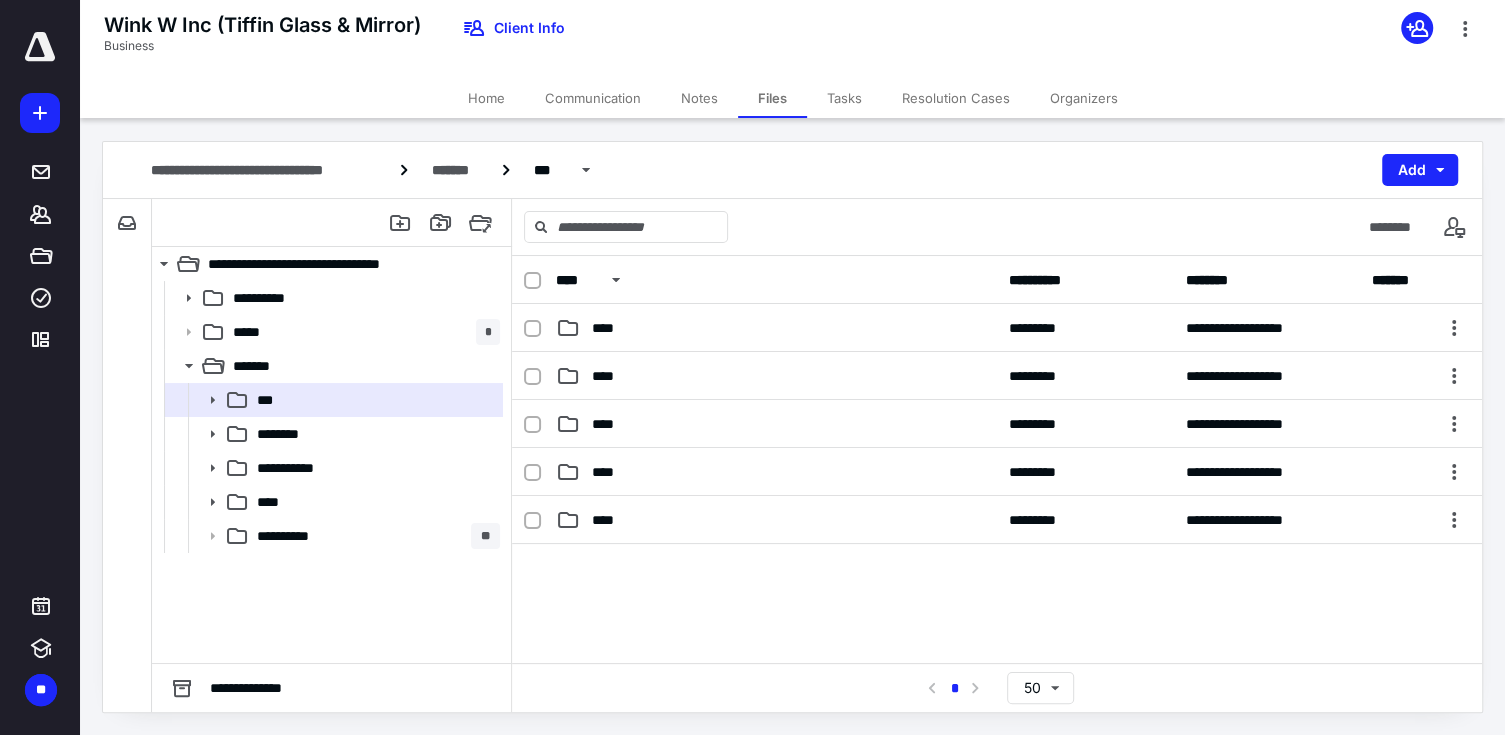 scroll, scrollTop: 512, scrollLeft: 0, axis: vertical 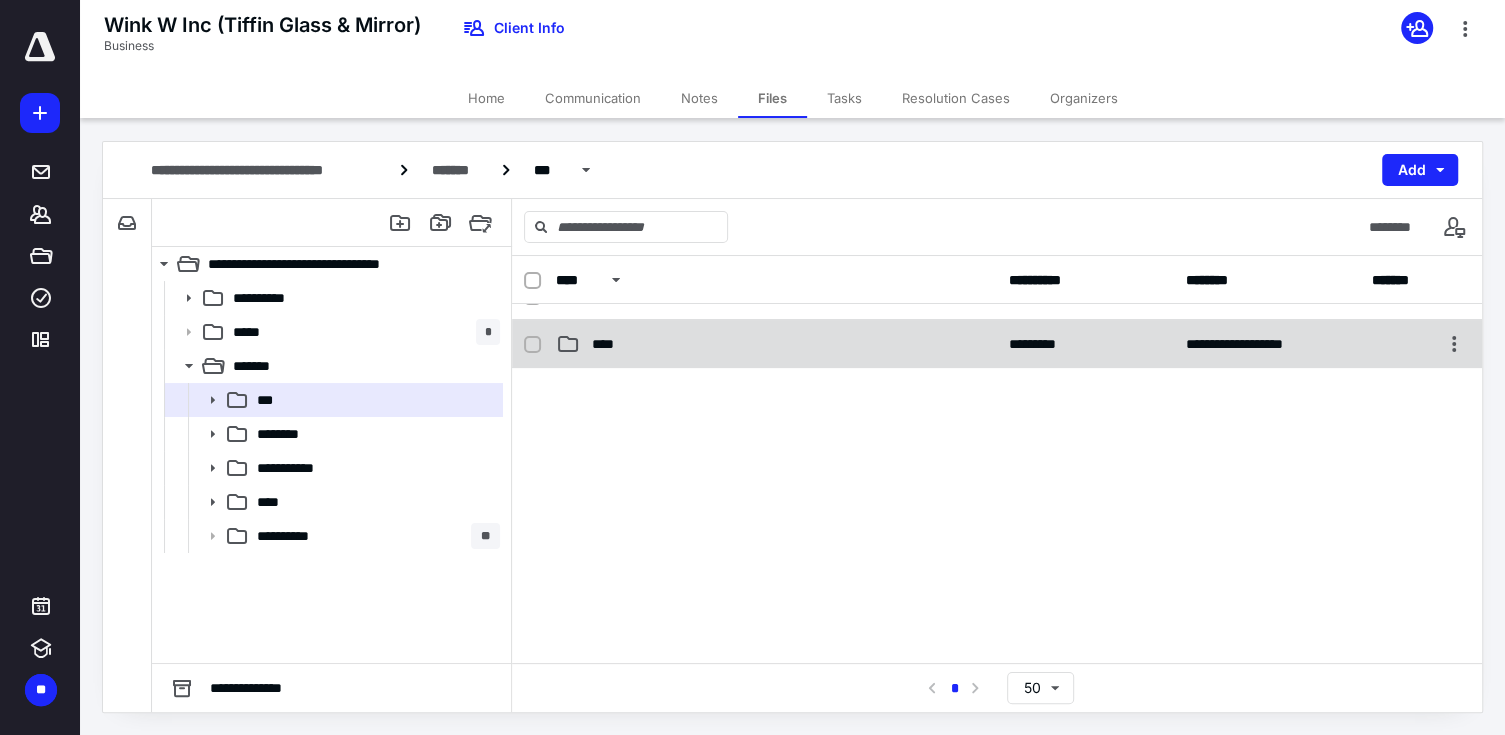 click on "****" at bounding box center [776, 344] 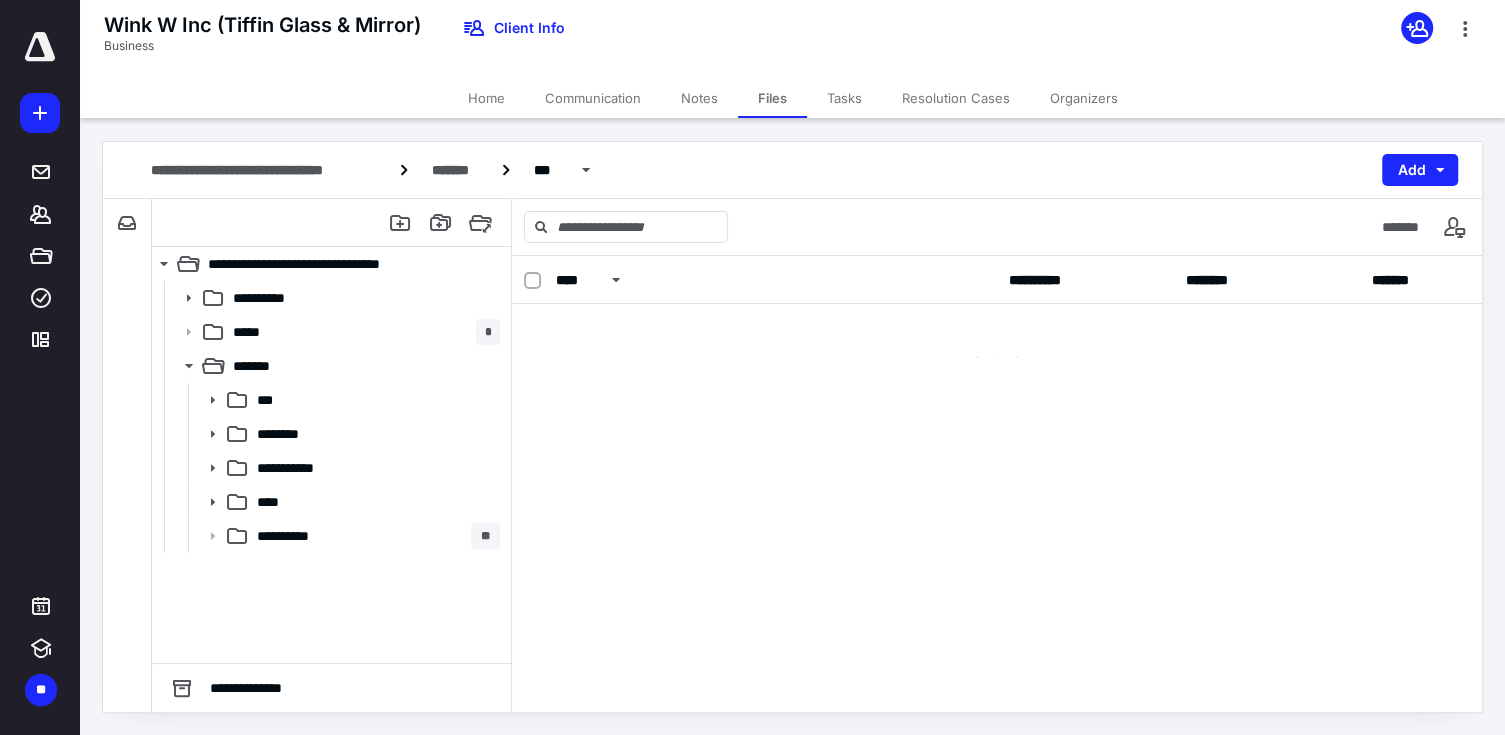 scroll, scrollTop: 0, scrollLeft: 0, axis: both 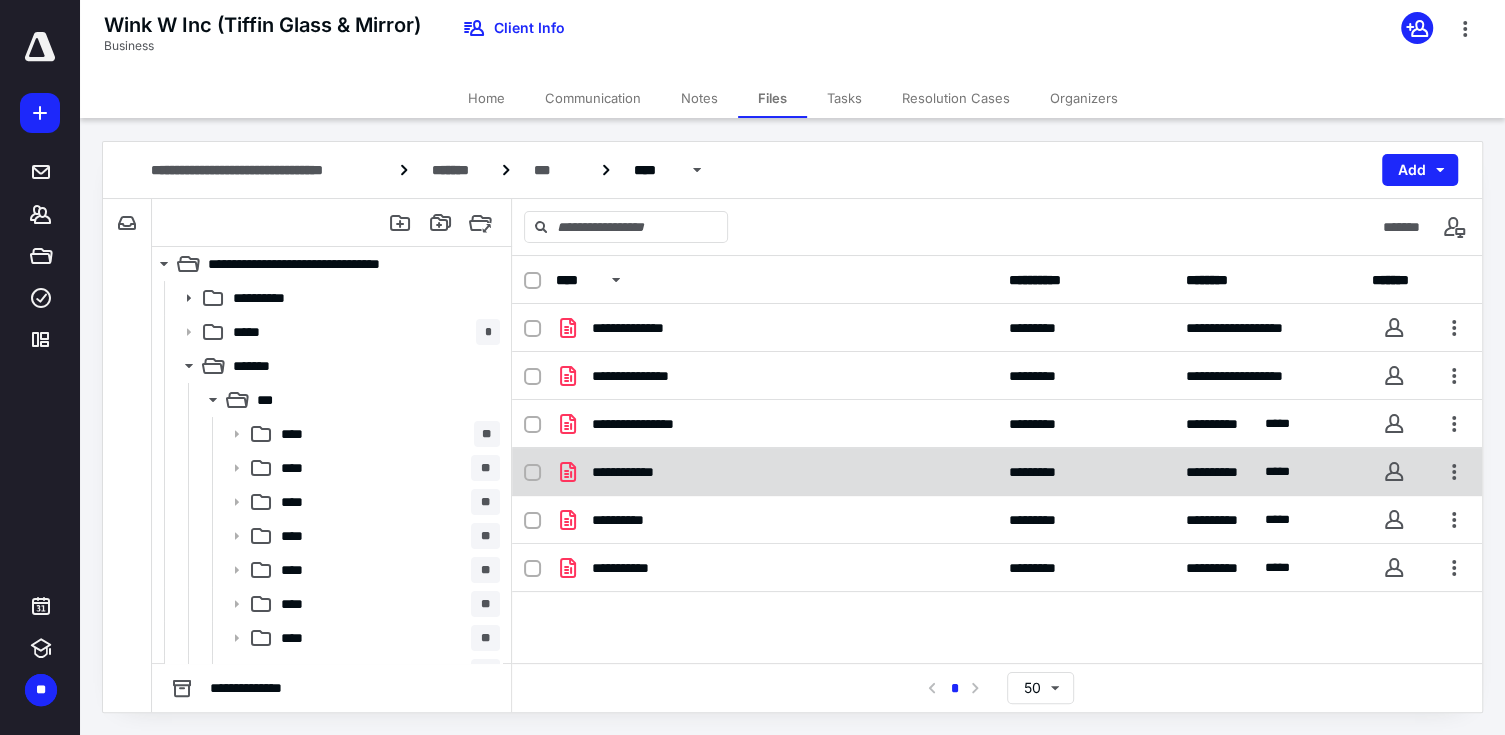 click on "**********" at bounding box center [997, 472] 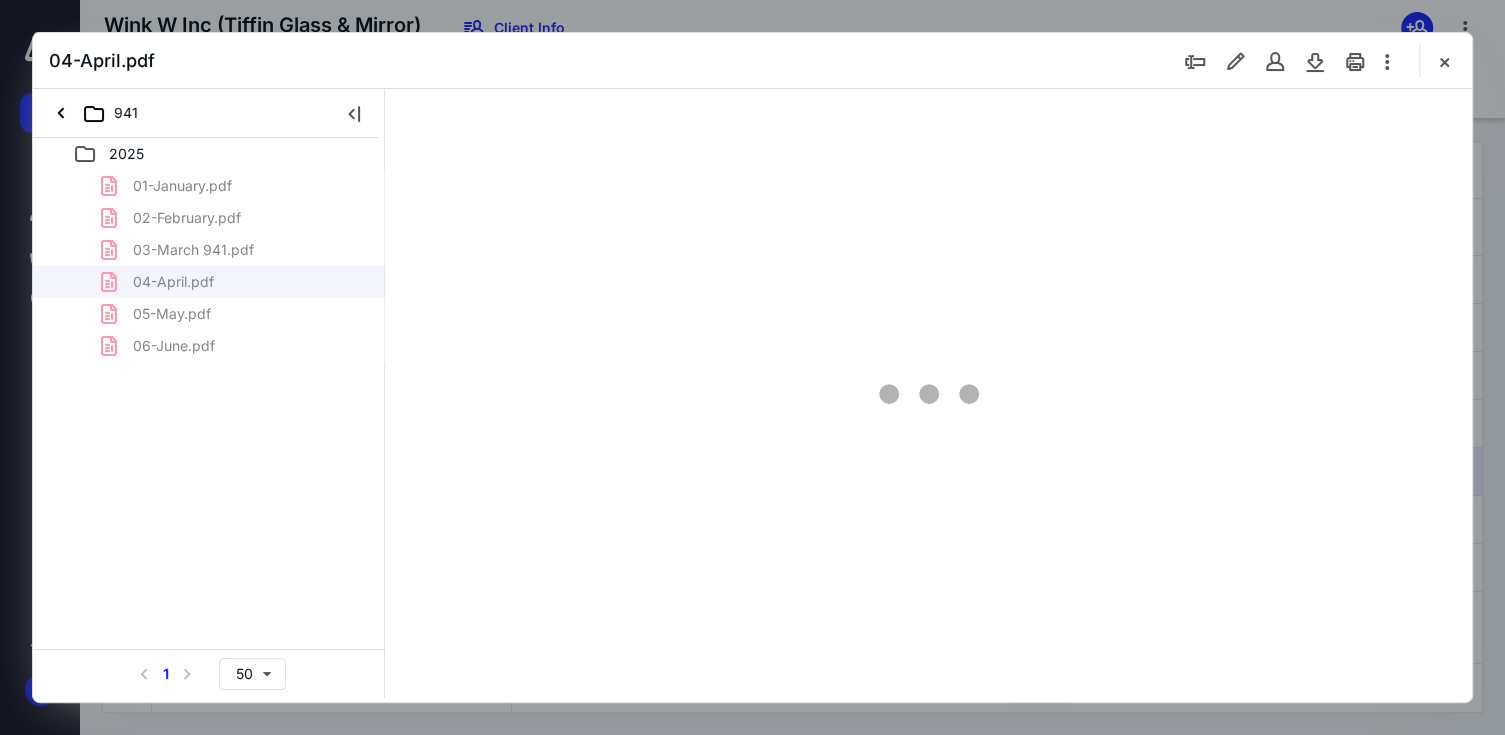 scroll, scrollTop: 0, scrollLeft: 0, axis: both 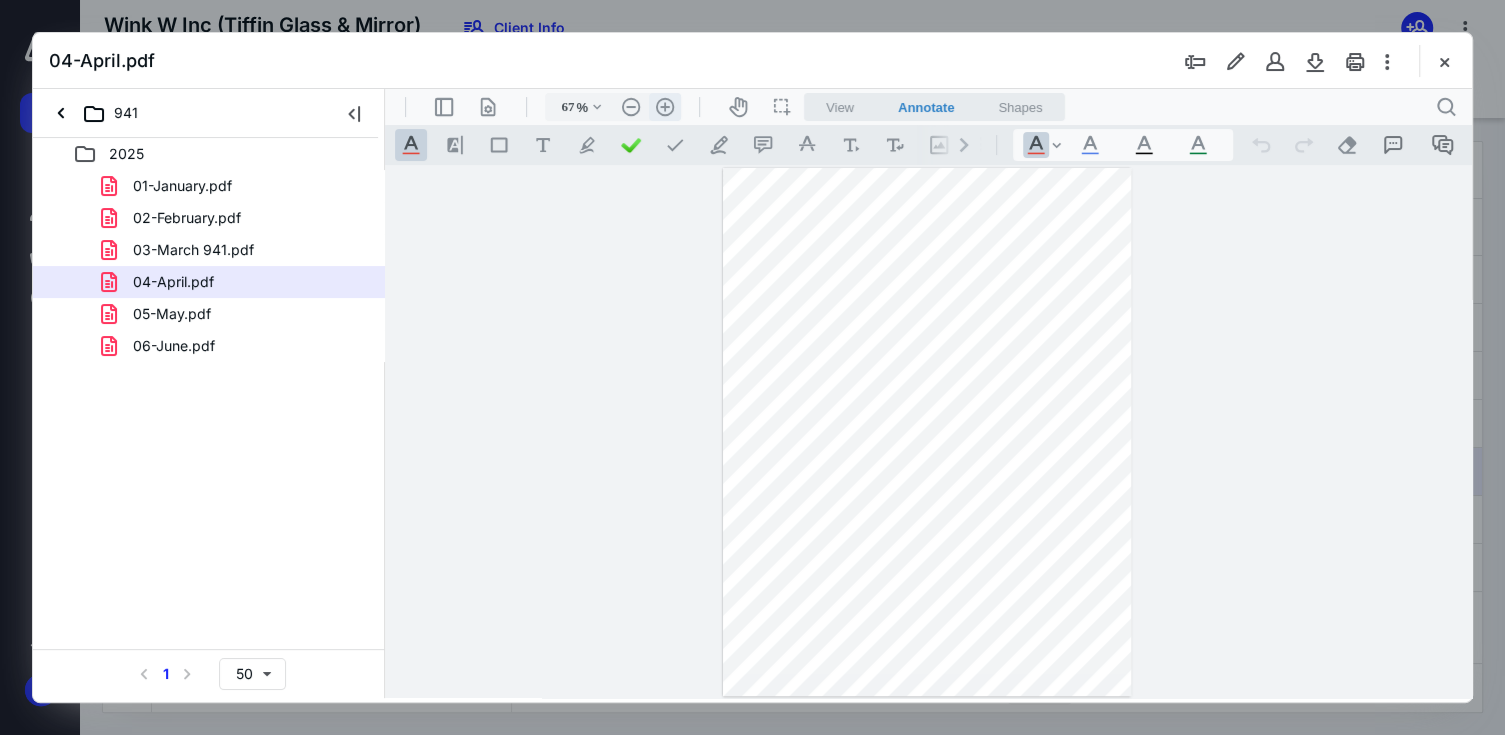 click on ".cls-1{fill:#abb0c4;} icon - header - zoom - in - line" at bounding box center (665, 107) 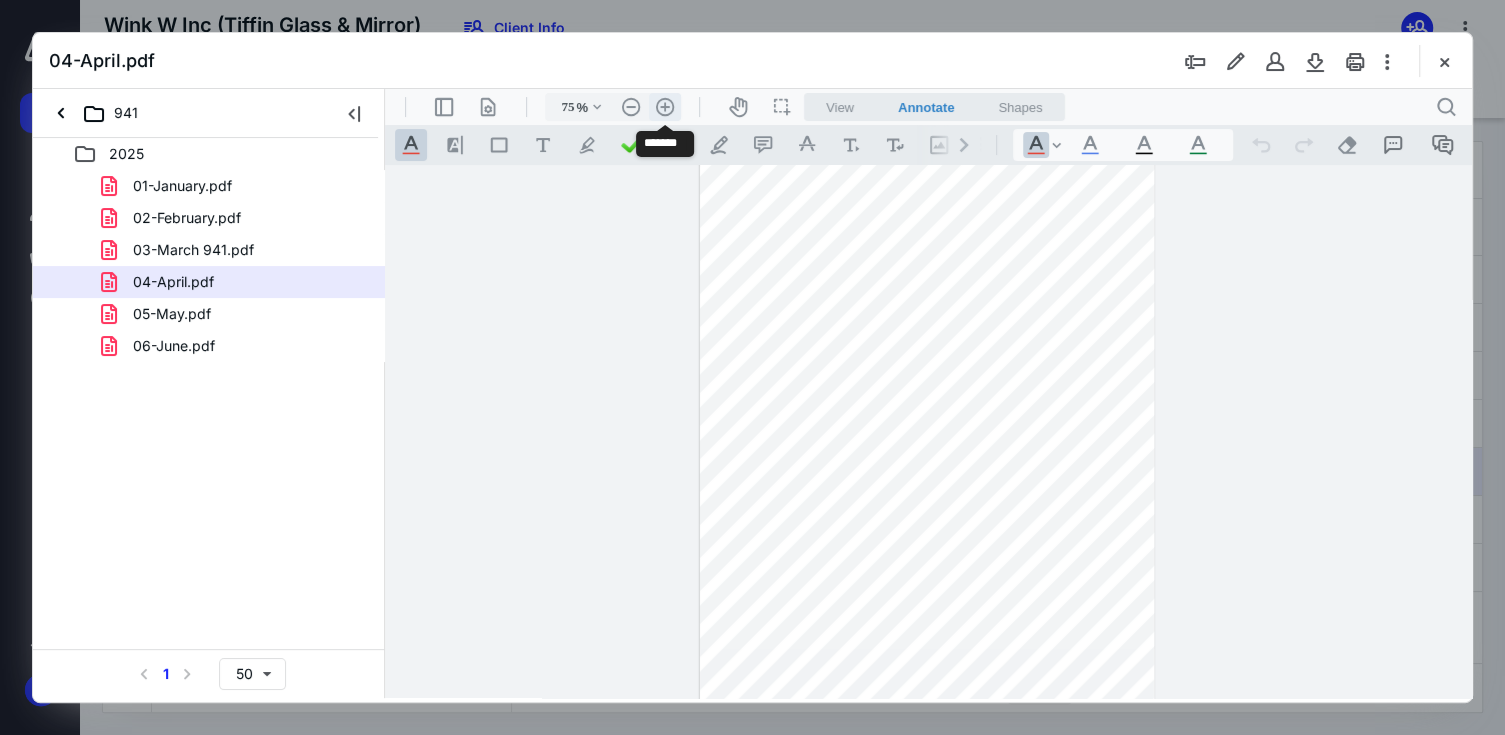 click on ".cls-1{fill:#abb0c4;} icon - header - zoom - in - line" at bounding box center [665, 107] 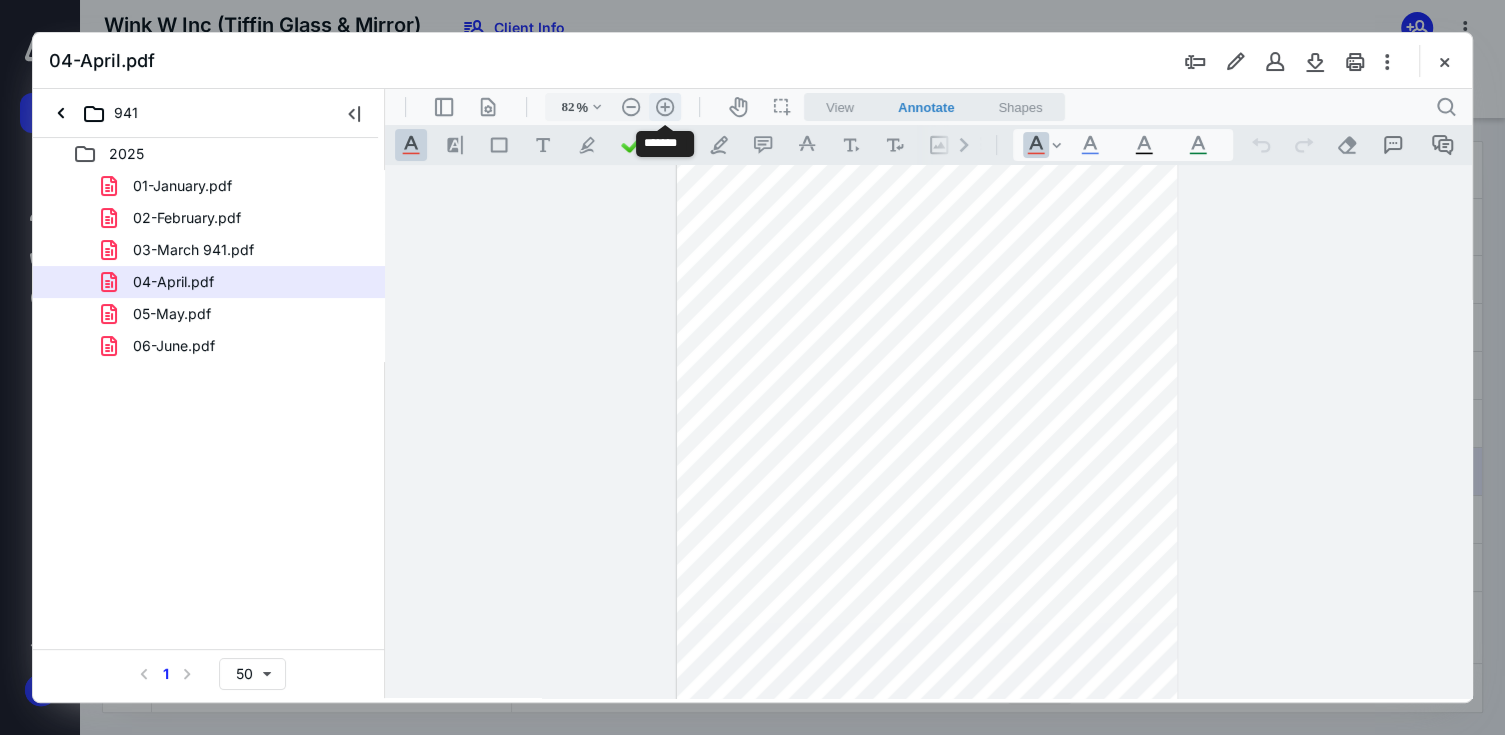 click on ".cls-1{fill:#abb0c4;} icon - header - zoom - in - line" at bounding box center (665, 107) 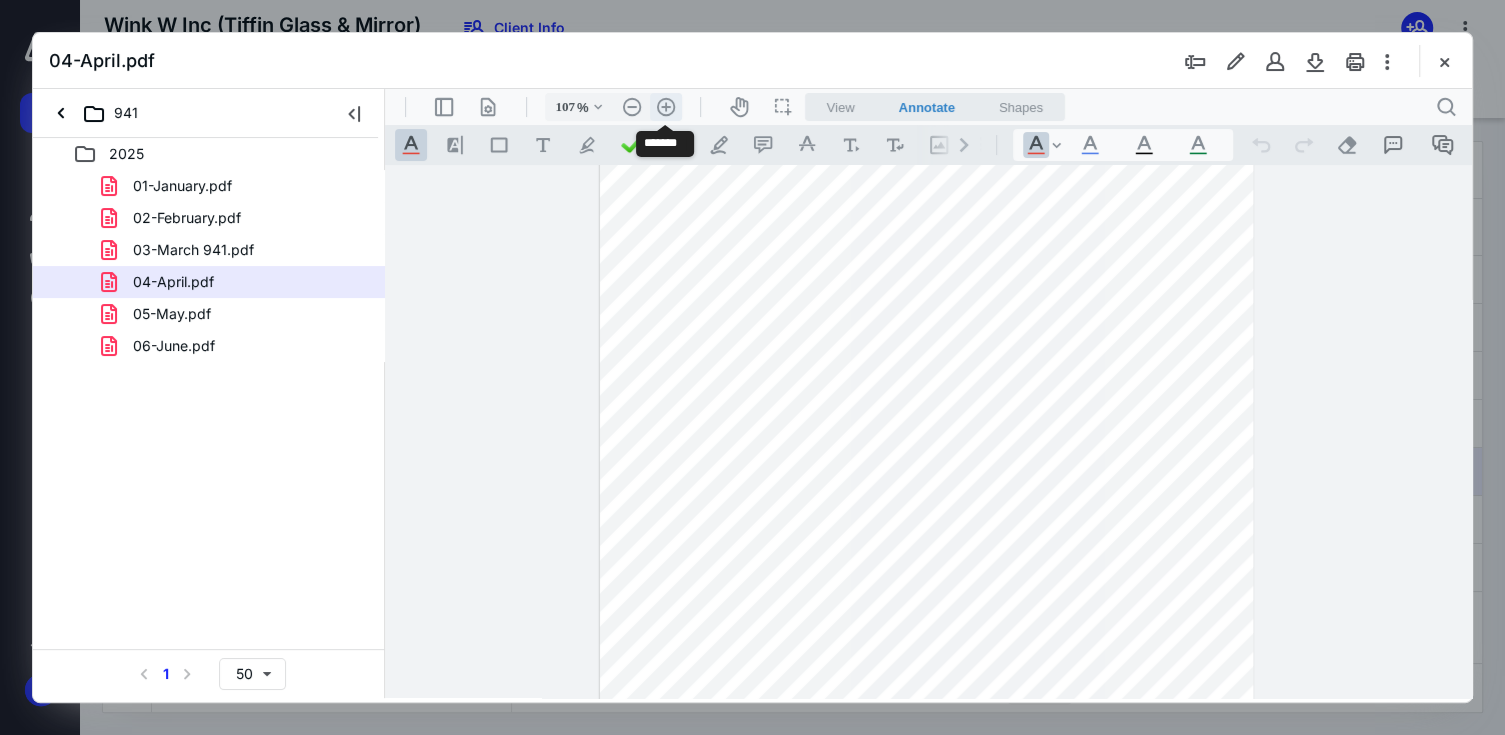 click on ".cls-1{fill:#abb0c4;} icon - header - zoom - in - line" at bounding box center [666, 107] 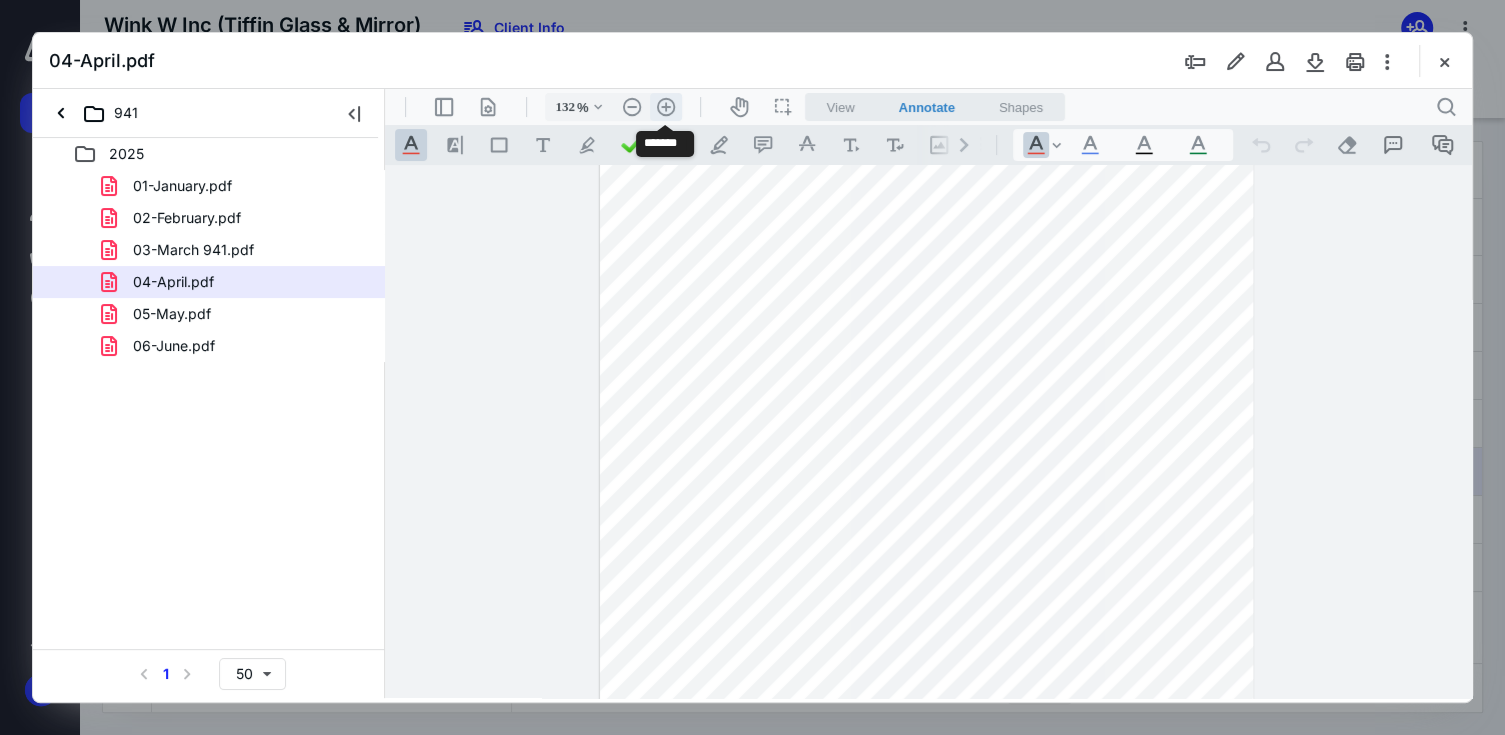 click on ".cls-1{fill:#abb0c4;} icon - header - zoom - in - line" at bounding box center (666, 107) 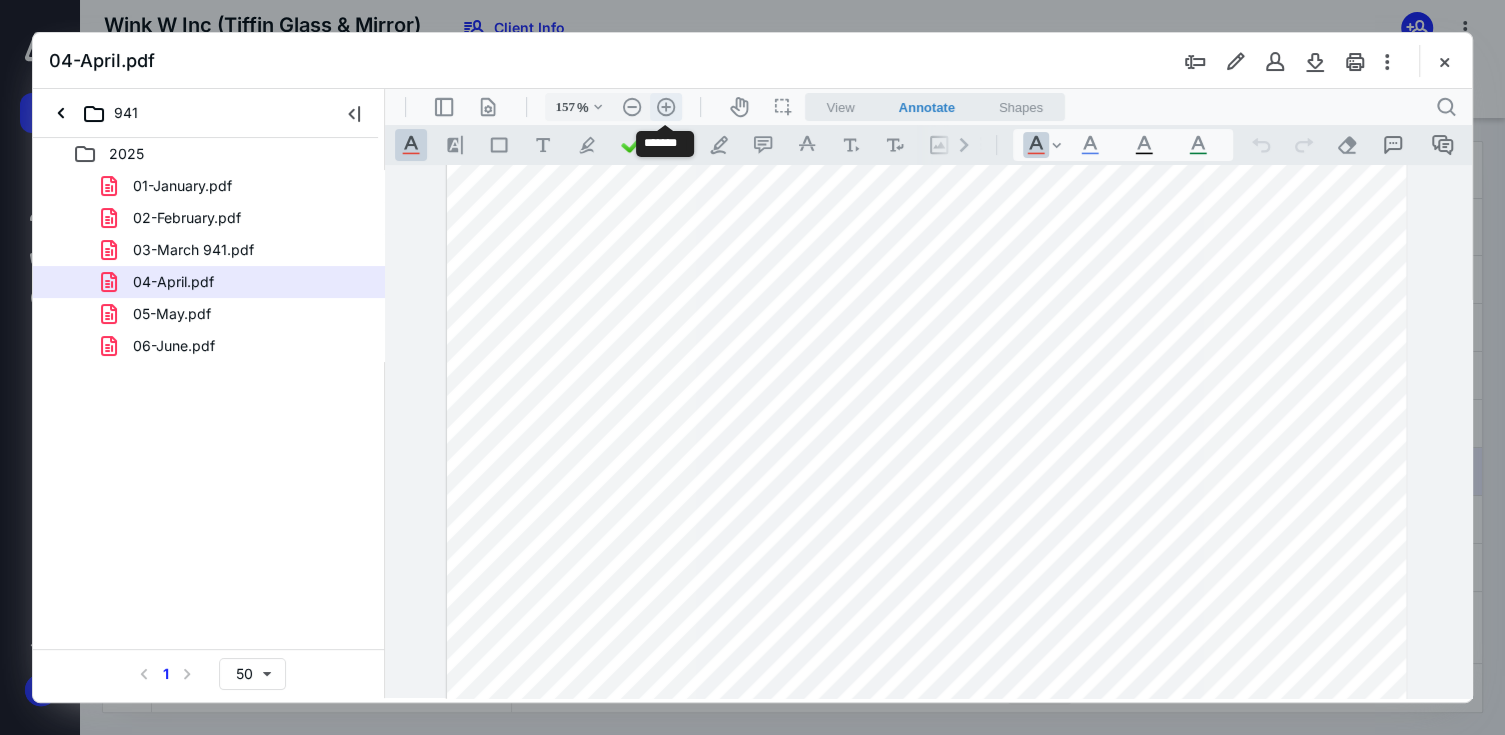 scroll, scrollTop: 309, scrollLeft: 0, axis: vertical 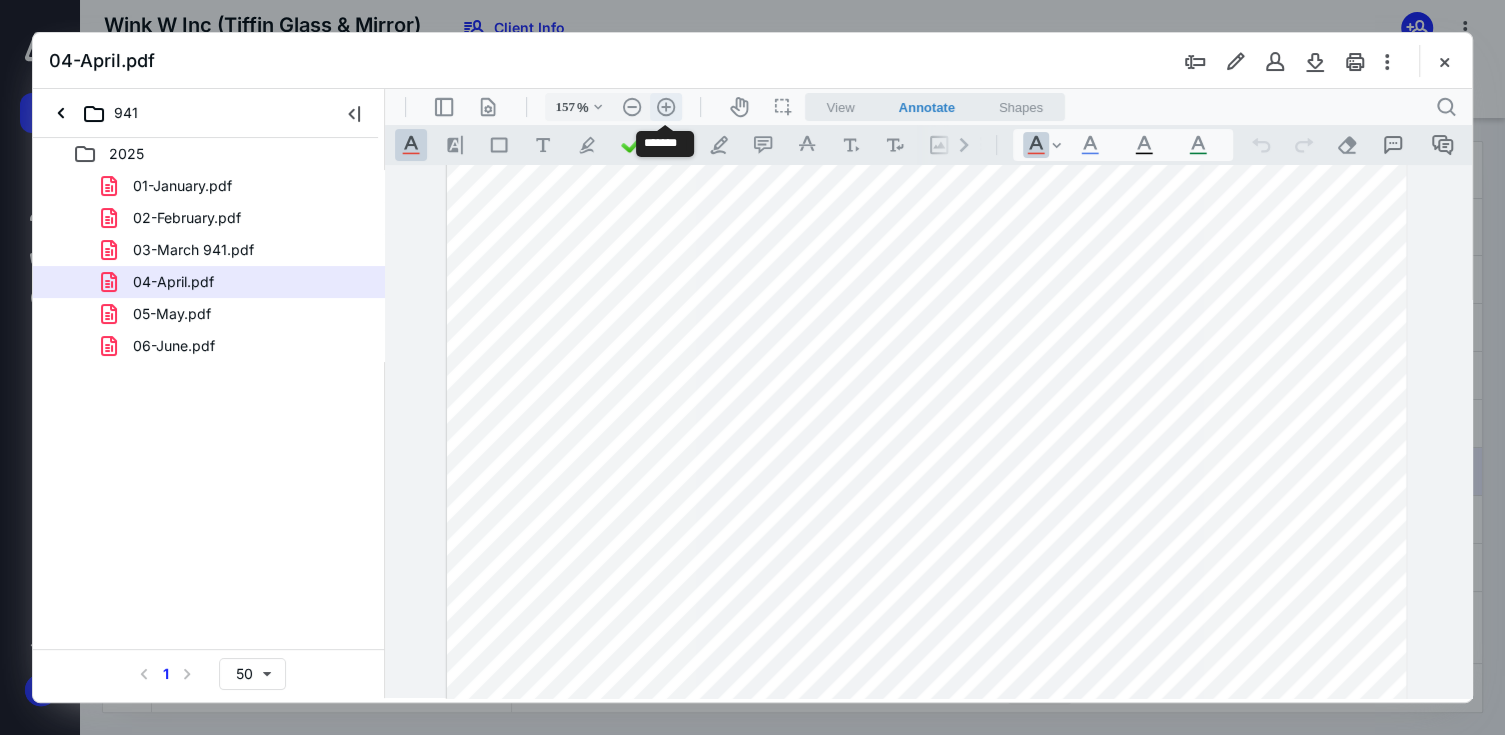 click on ".cls-1{fill:#abb0c4;} icon - header - zoom - in - line" at bounding box center [666, 107] 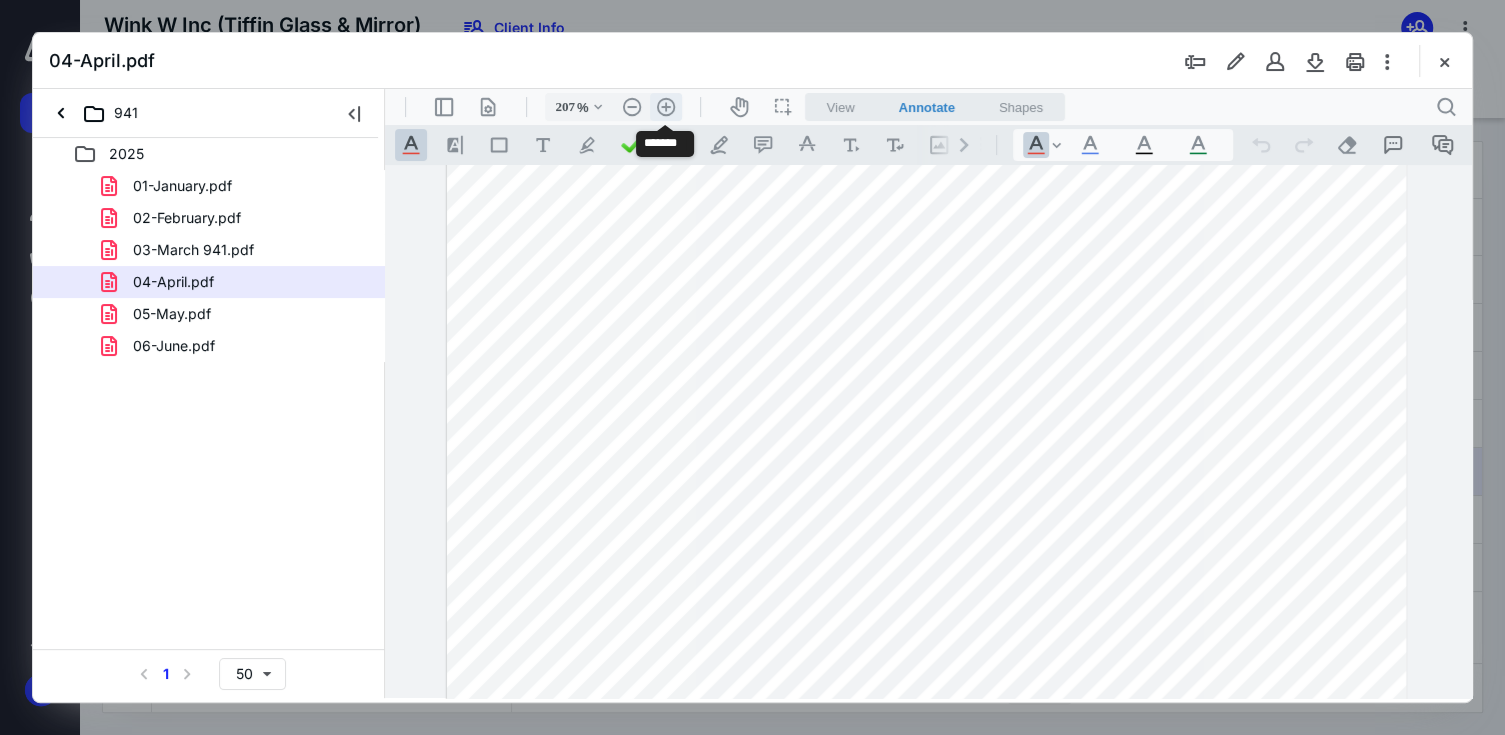 scroll, scrollTop: 481, scrollLeft: 103, axis: both 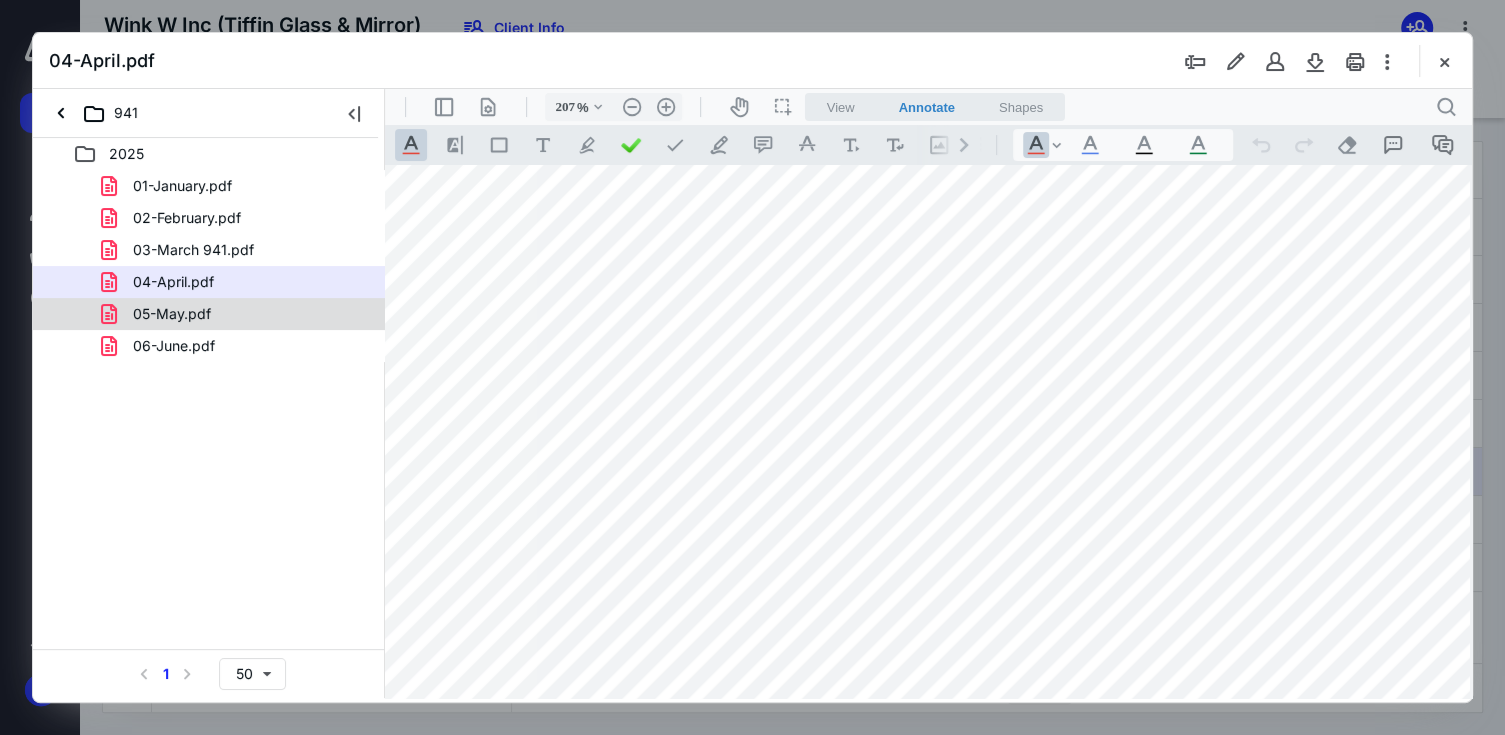 click on "05-May.pdf" at bounding box center (209, 314) 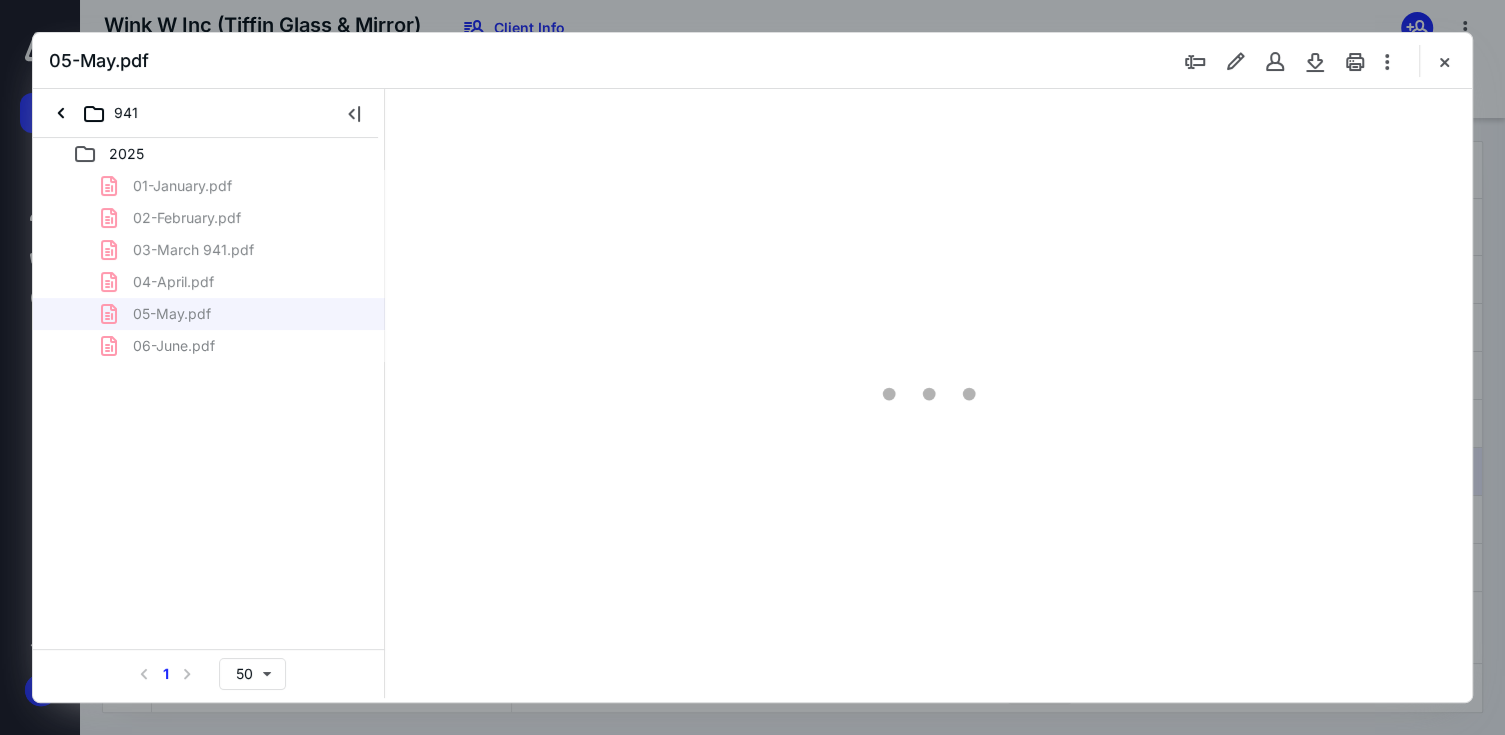 scroll, scrollTop: 0, scrollLeft: 0, axis: both 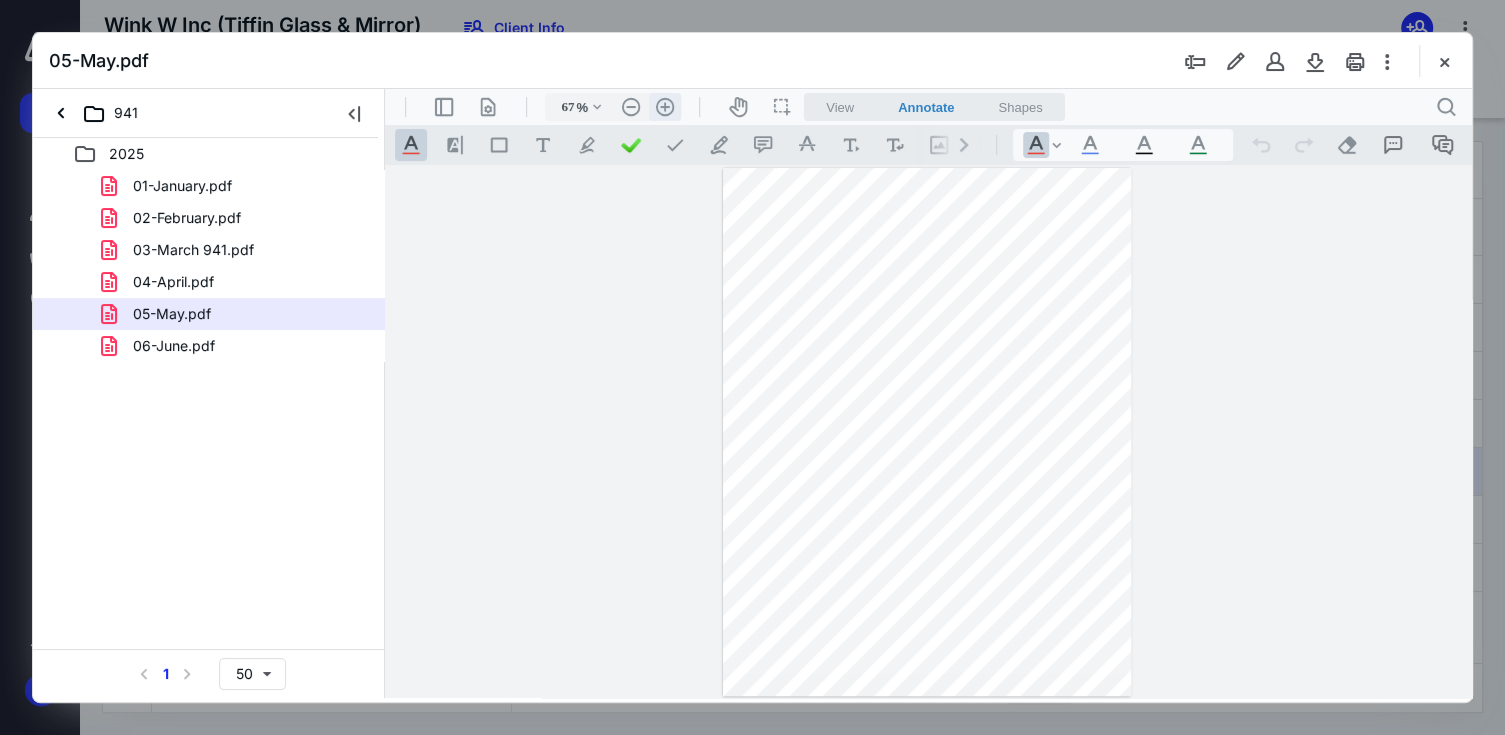 click on ".cls-1{fill:#abb0c4;} icon - header - zoom - in - line" at bounding box center [665, 107] 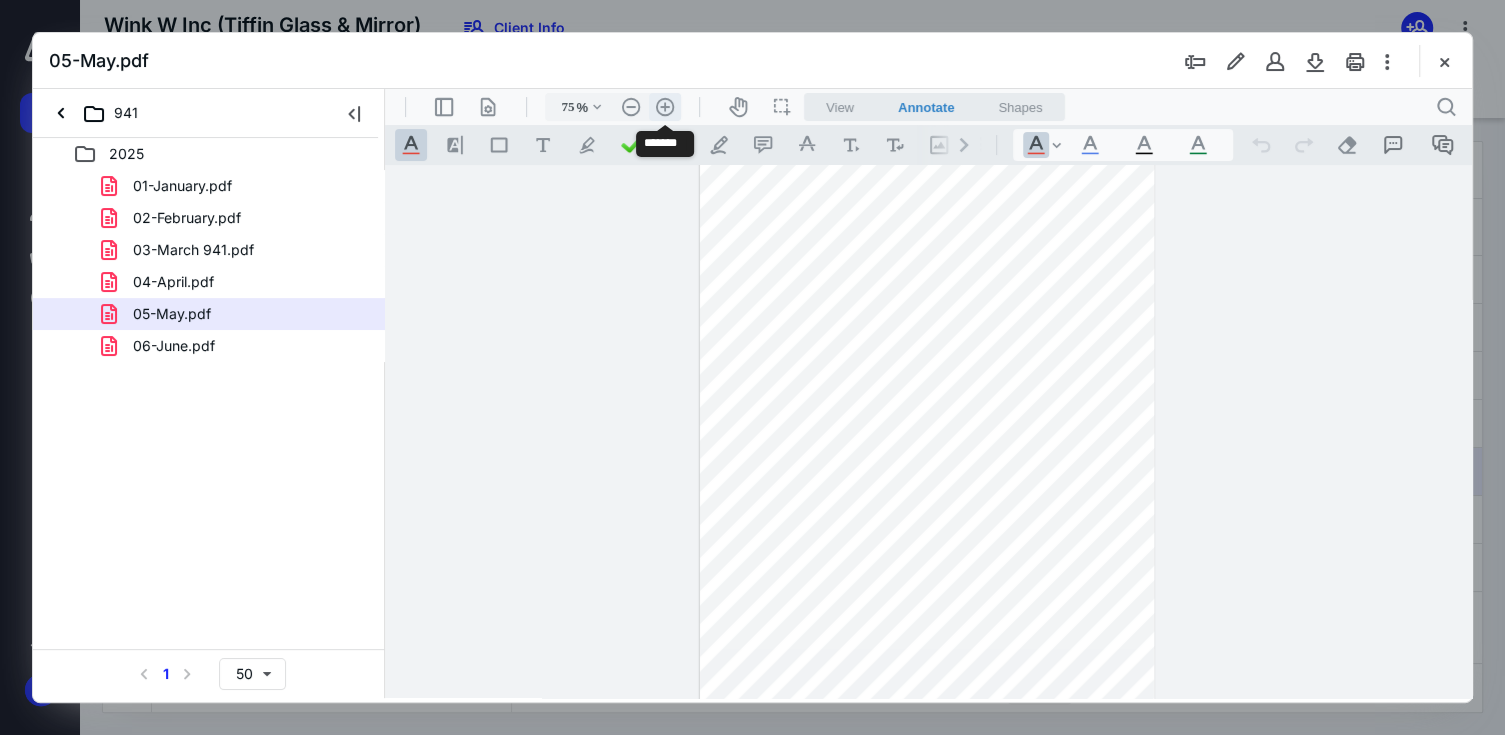 click on ".cls-1{fill:#abb0c4;} icon - header - zoom - in - line" at bounding box center (665, 107) 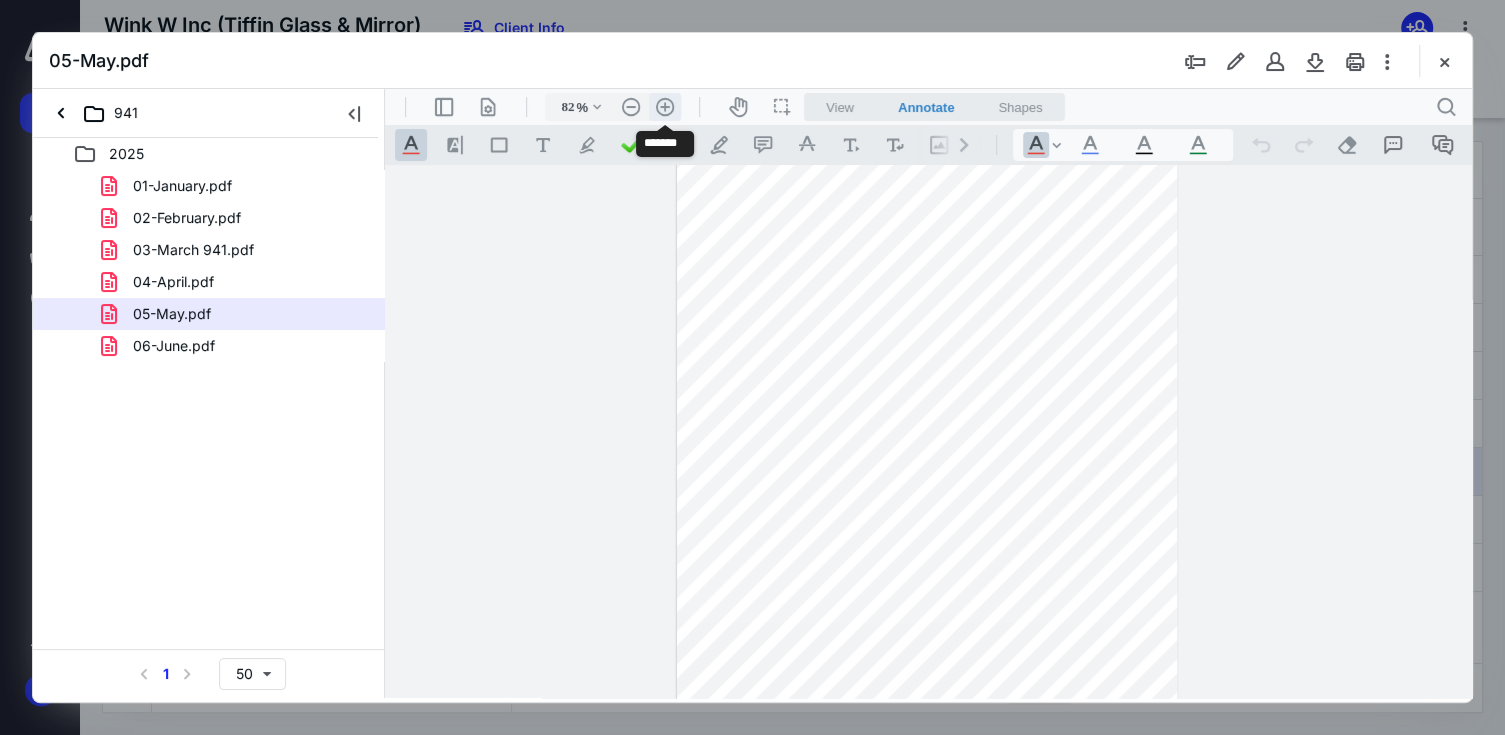 click on ".cls-1{fill:#abb0c4;} icon - header - zoom - in - line" at bounding box center (665, 107) 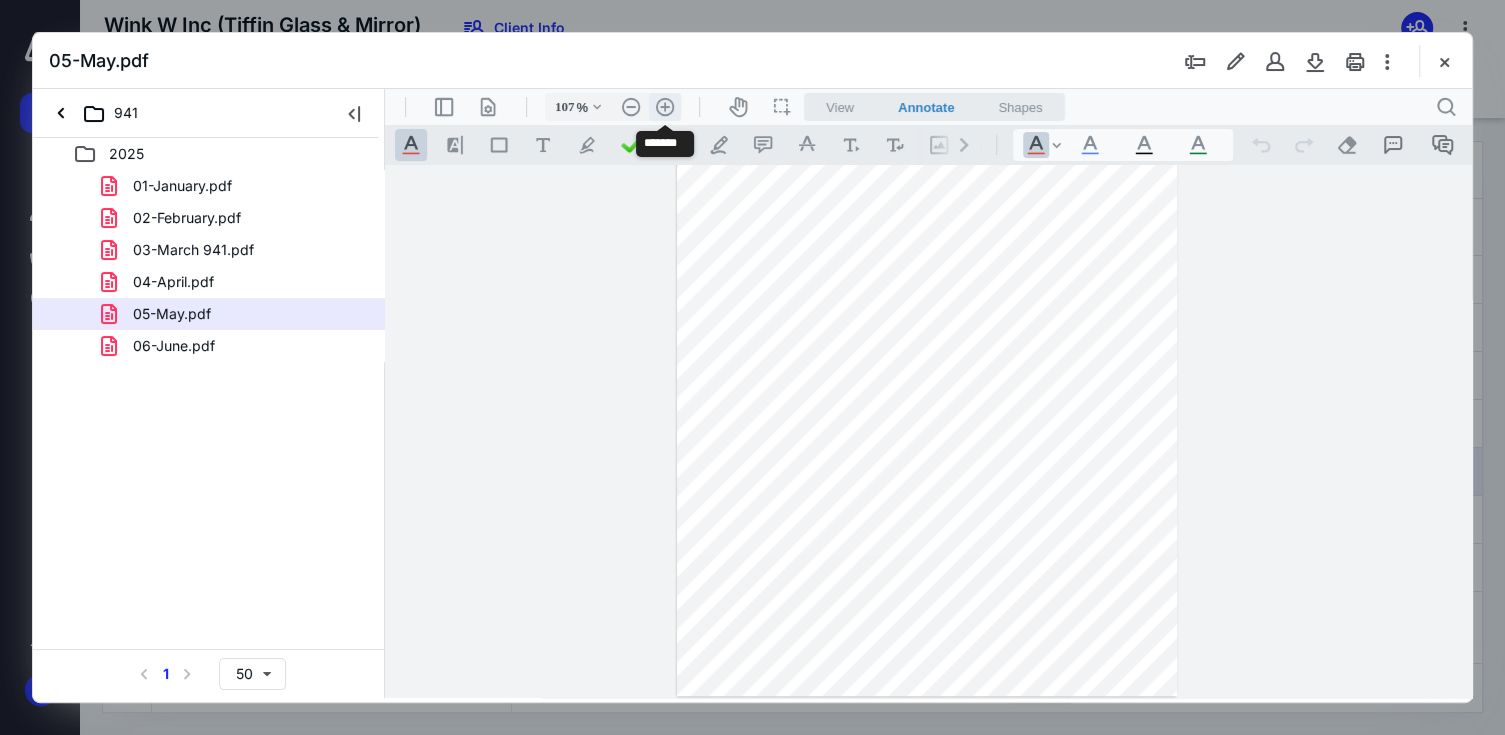 click on ".cls-1{fill:#abb0c4;} icon - header - zoom - in - line" at bounding box center [665, 107] 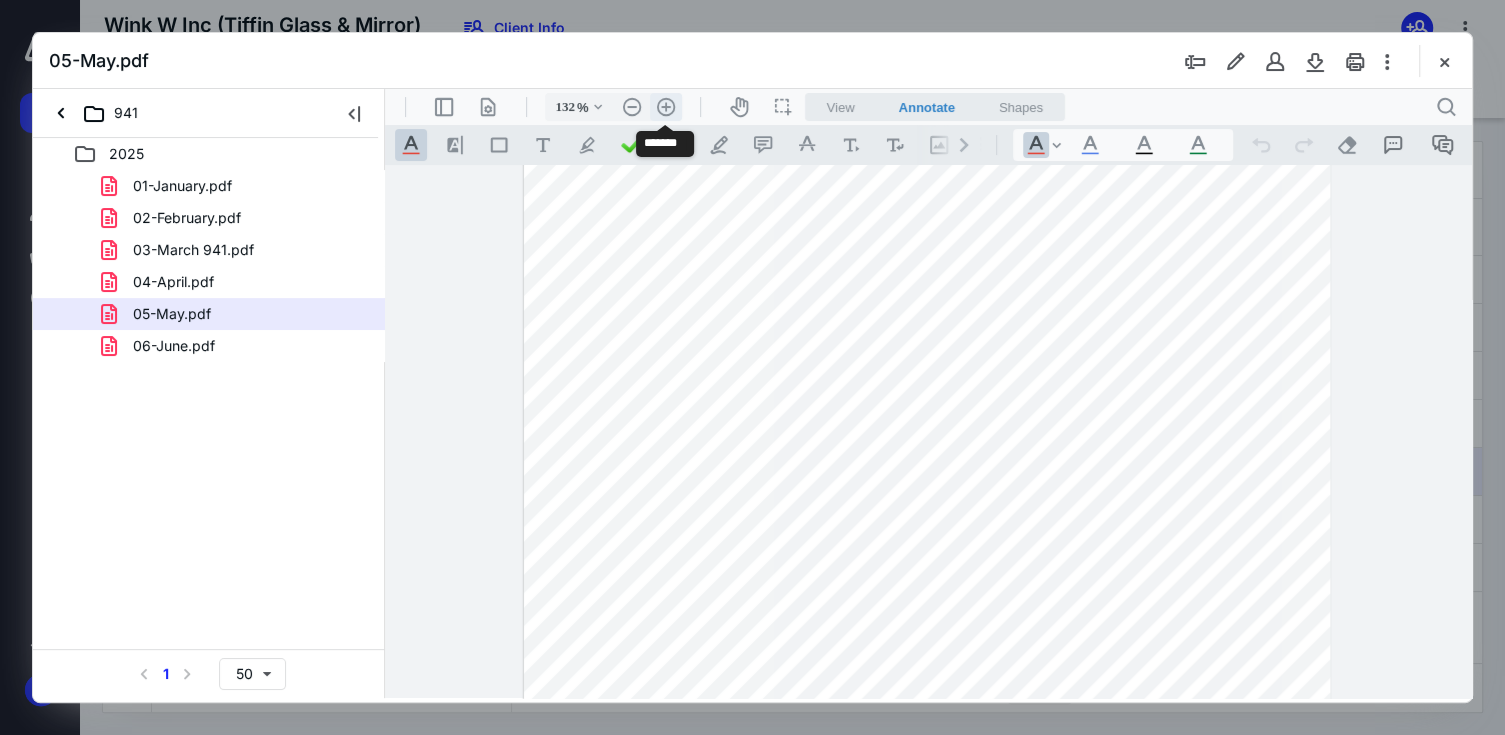 click on ".cls-1{fill:#abb0c4;} icon - header - zoom - in - line" at bounding box center [666, 107] 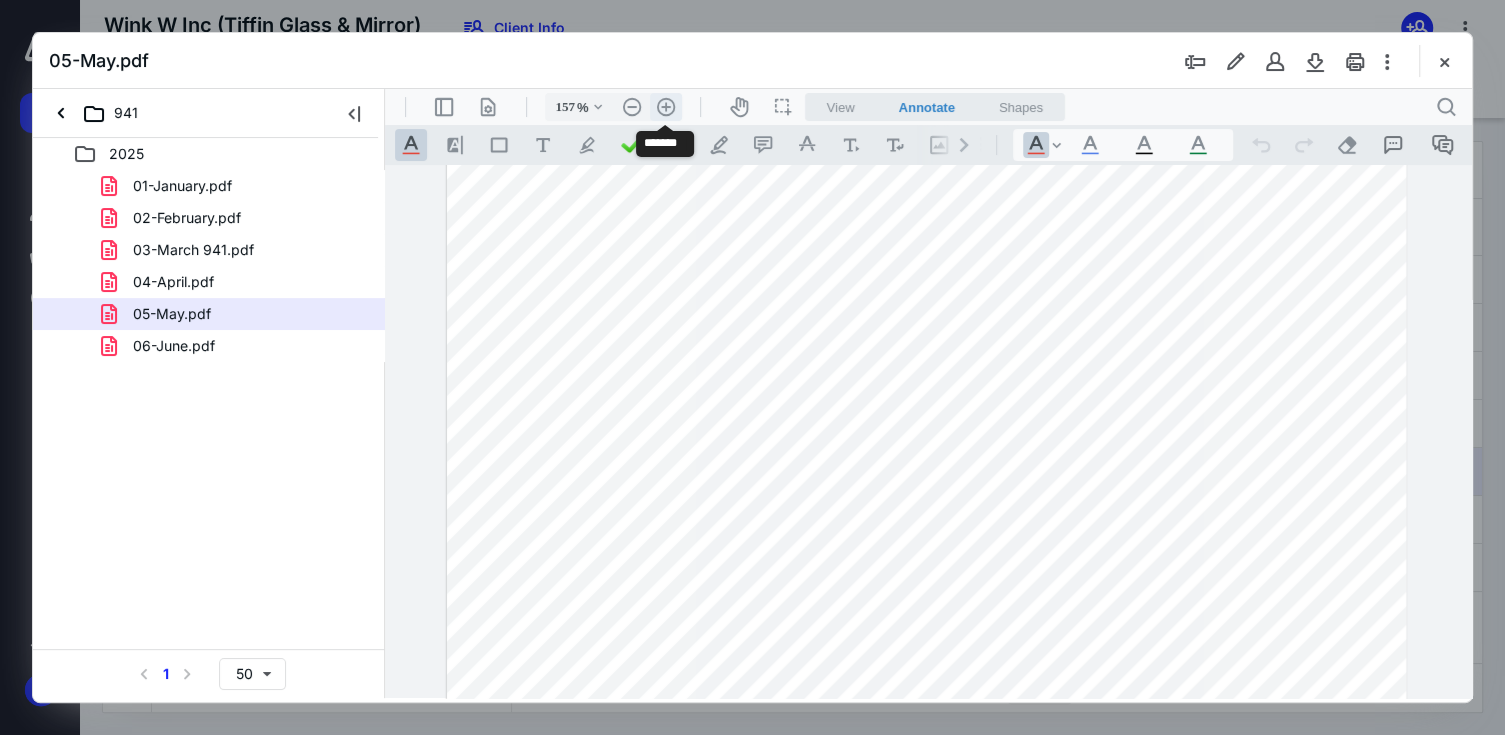 scroll, scrollTop: 309, scrollLeft: 0, axis: vertical 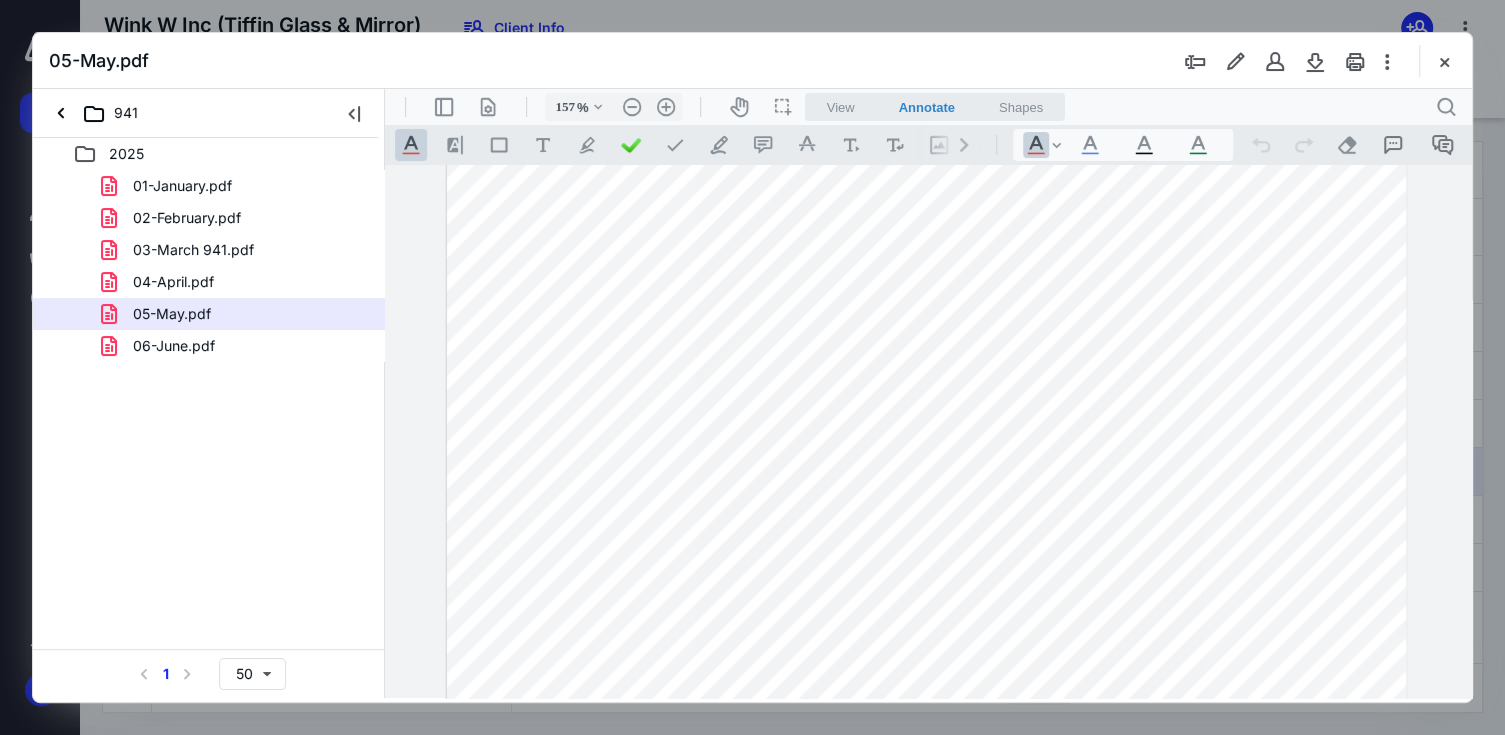 click on "06-June.pdf" at bounding box center [174, 346] 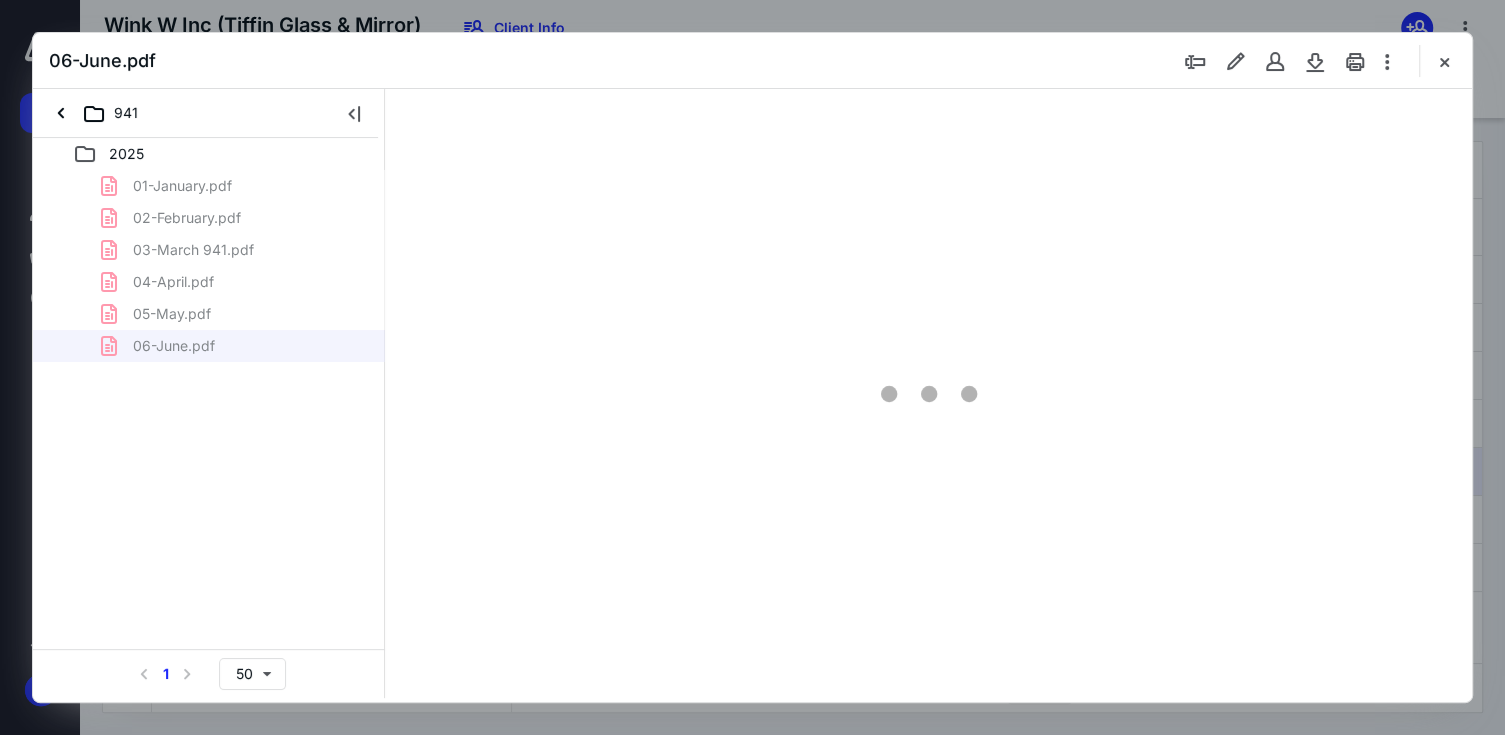 scroll, scrollTop: 0, scrollLeft: 0, axis: both 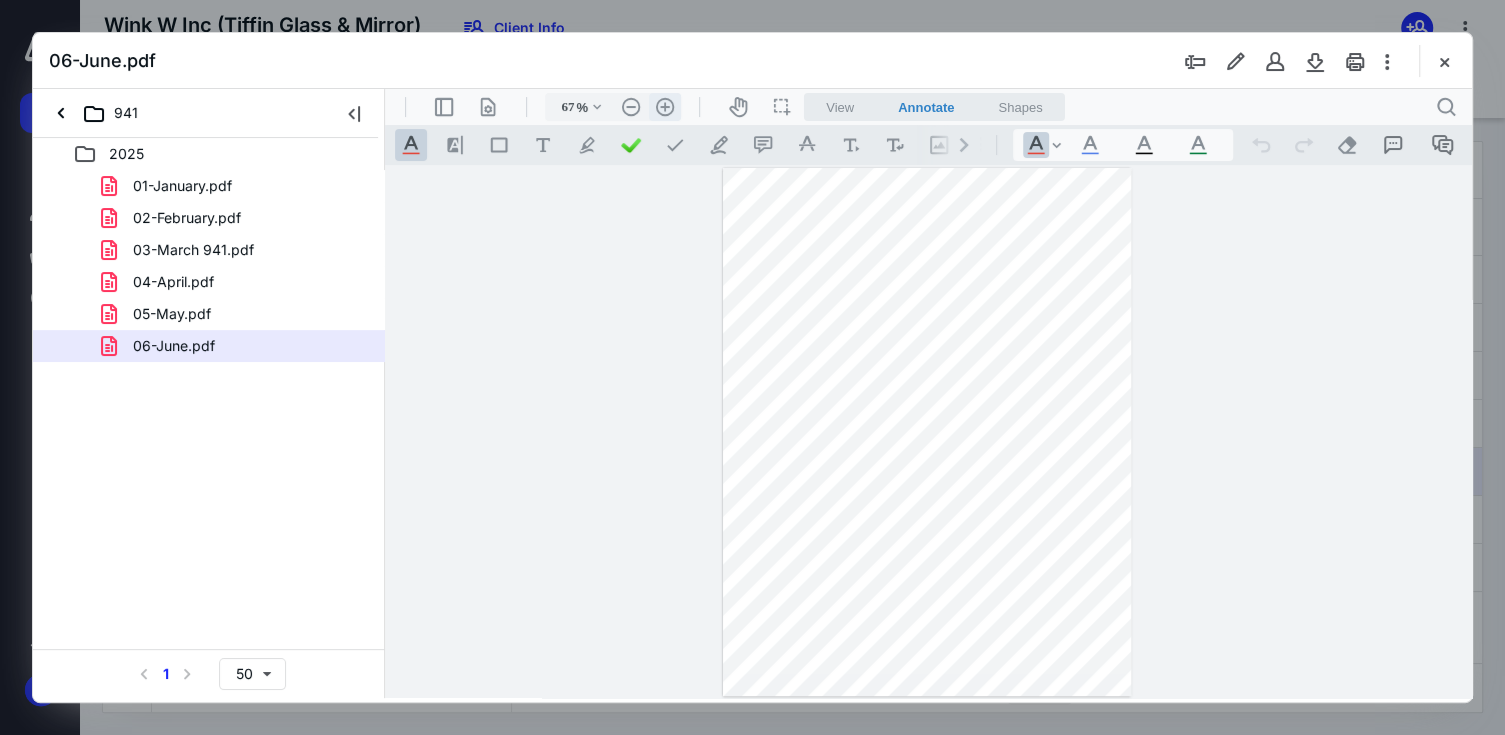 click on ".cls-1{fill:#abb0c4;} icon - header - zoom - in - line" at bounding box center (665, 107) 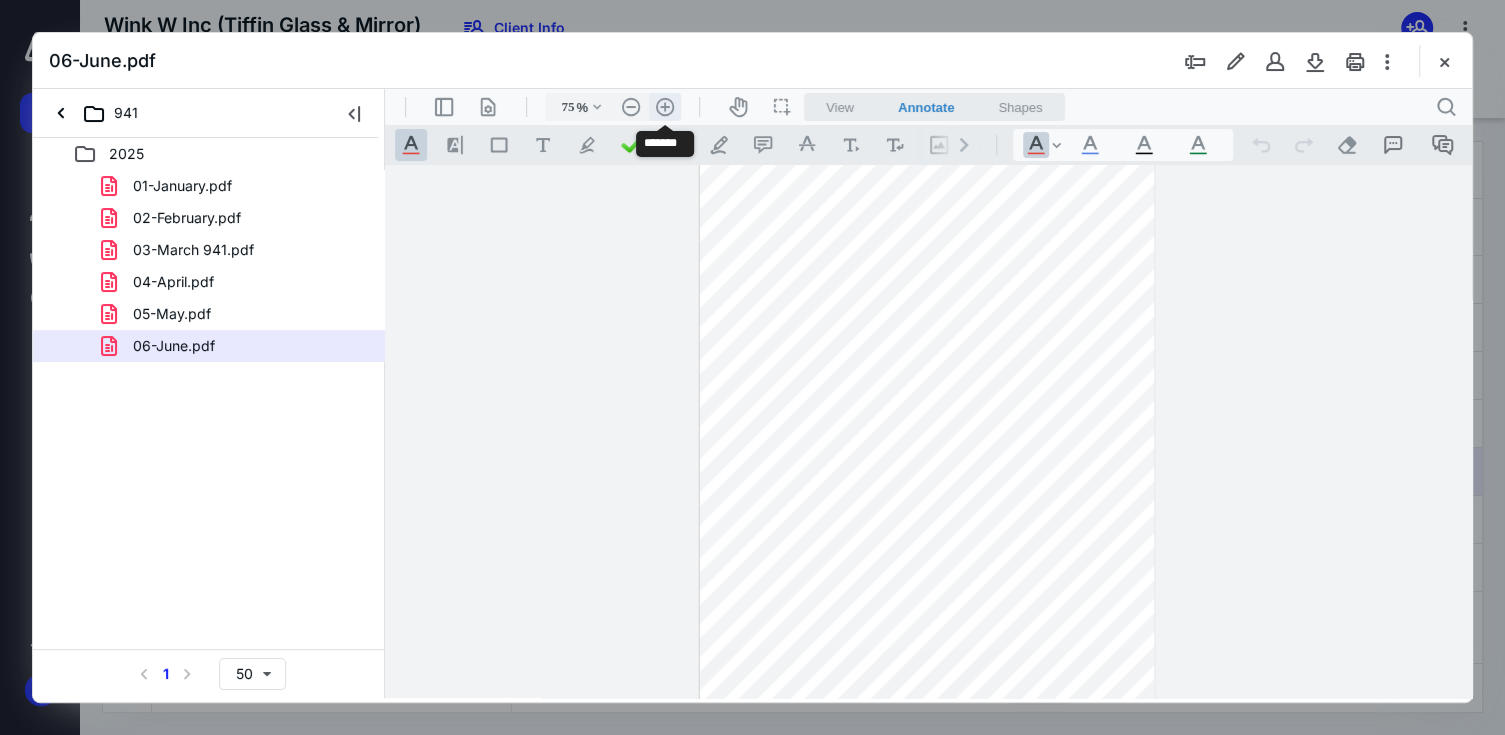 click on ".cls-1{fill:#abb0c4;} icon - header - zoom - in - line" at bounding box center [665, 107] 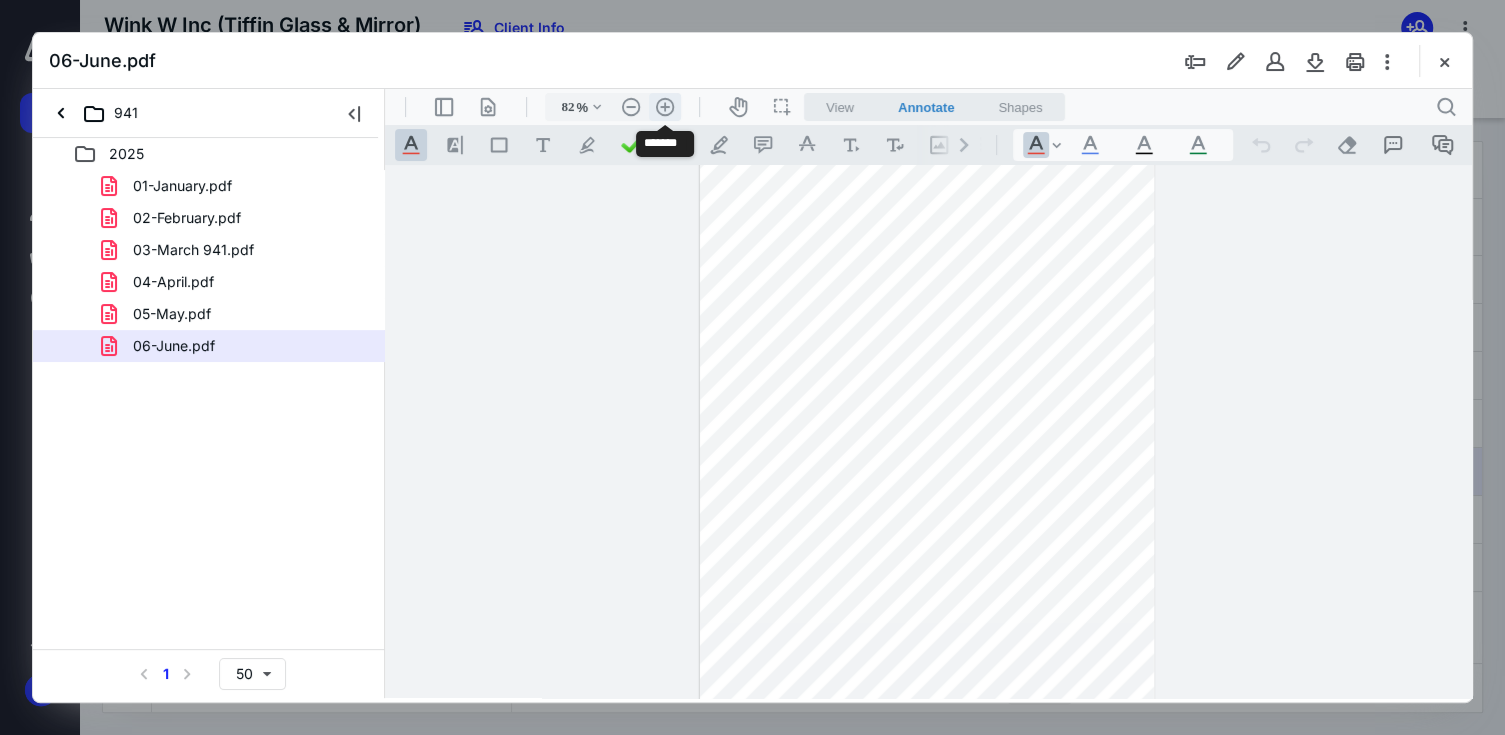 click on ".cls-1{fill:#abb0c4;} icon - header - zoom - in - line" at bounding box center (665, 107) 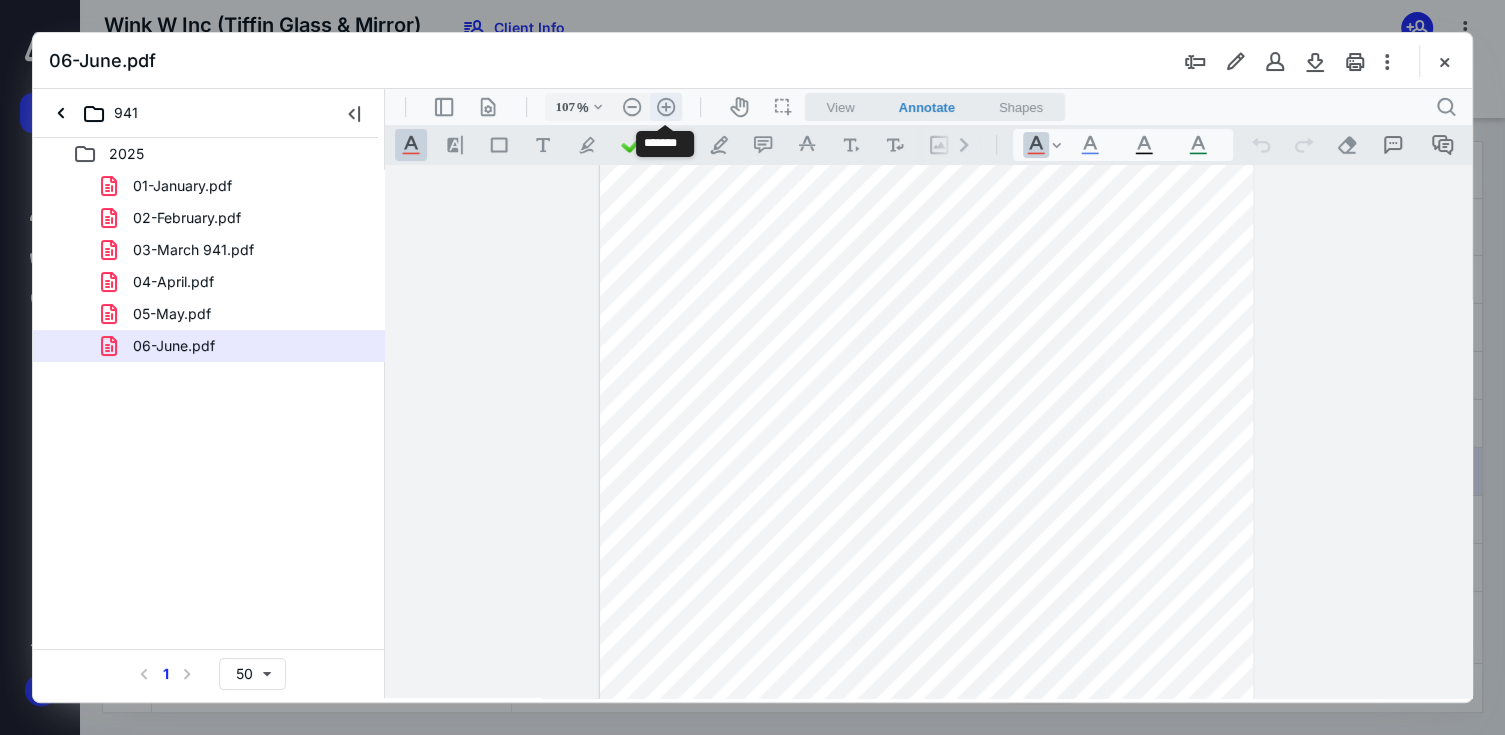 click on ".cls-1{fill:#abb0c4;} icon - header - zoom - in - line" at bounding box center [666, 107] 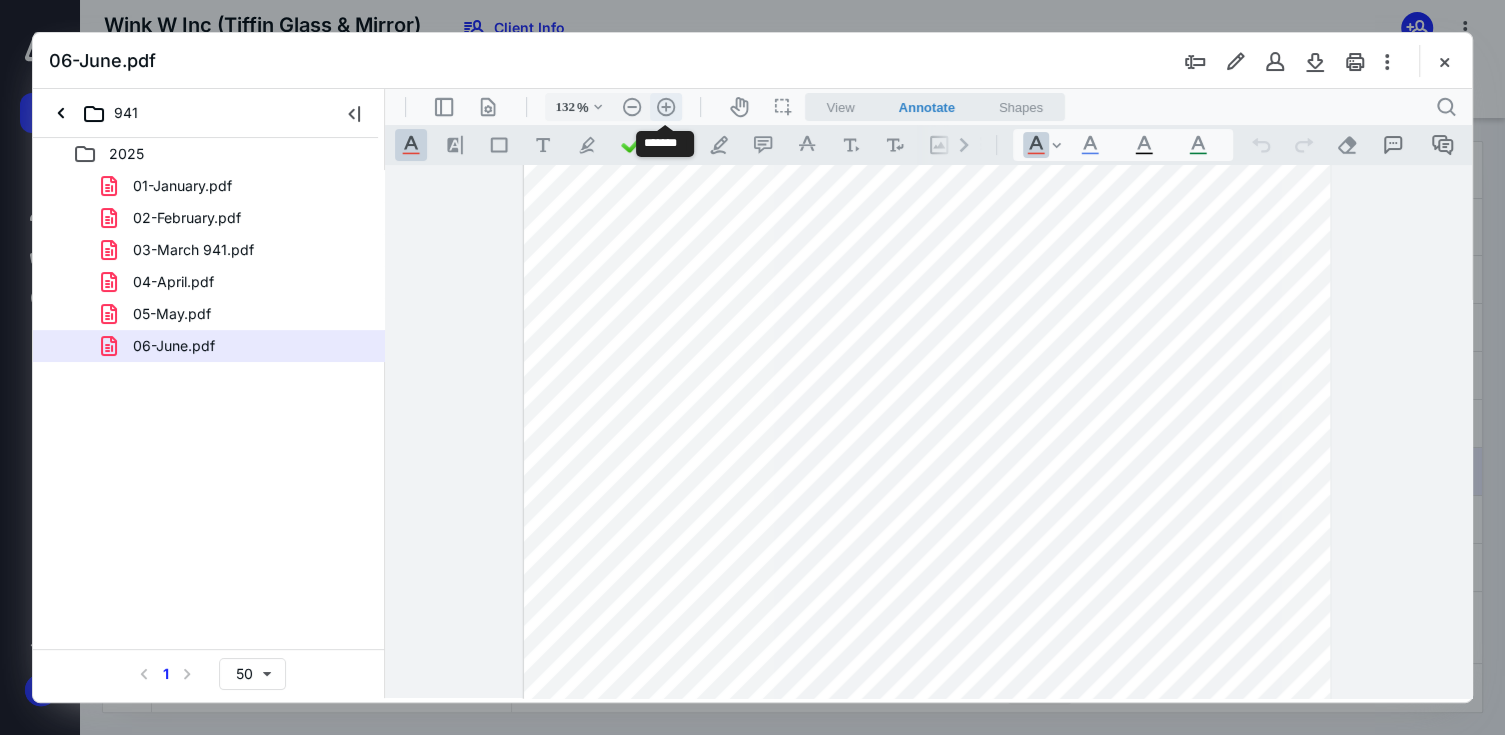 click on ".cls-1{fill:#abb0c4;} icon - header - zoom - in - line" at bounding box center (666, 107) 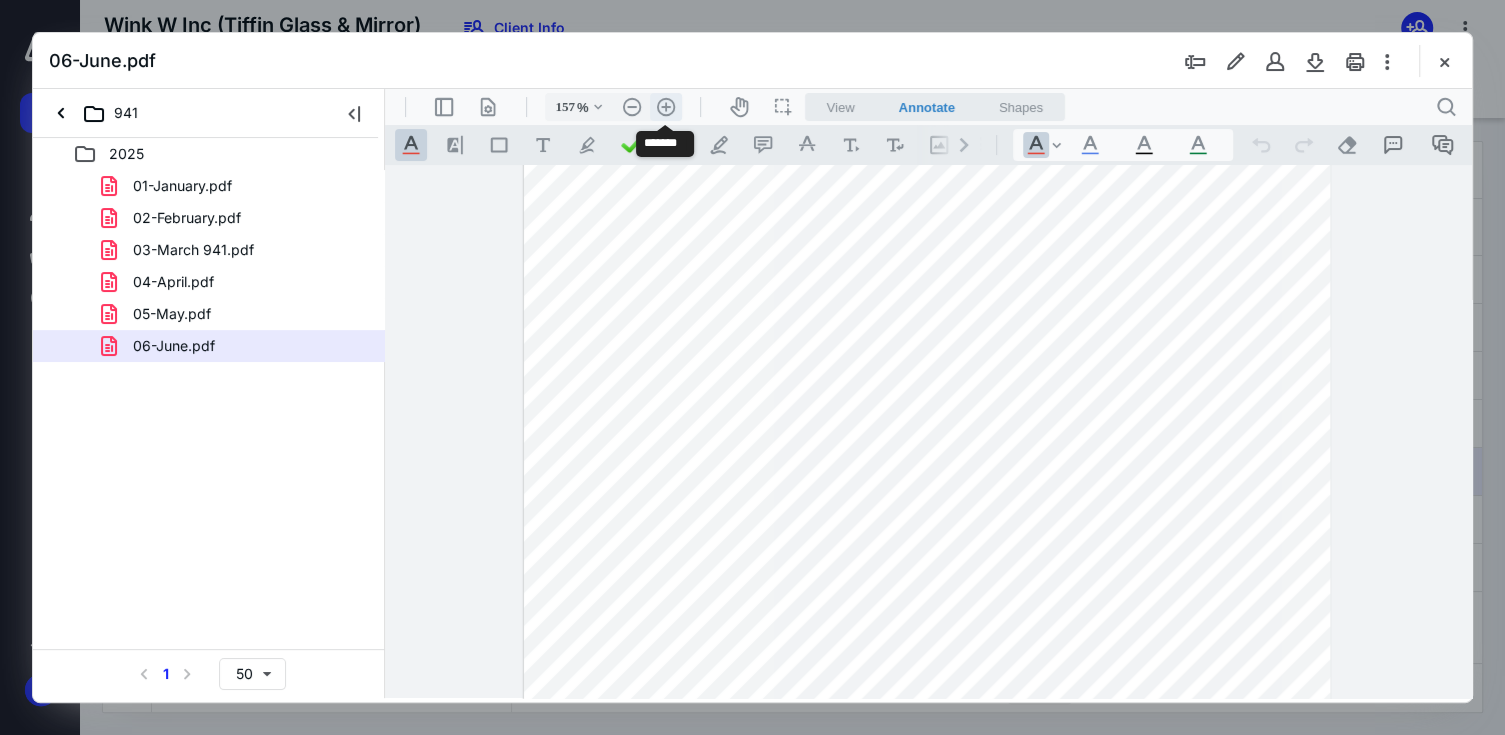 scroll, scrollTop: 309, scrollLeft: 0, axis: vertical 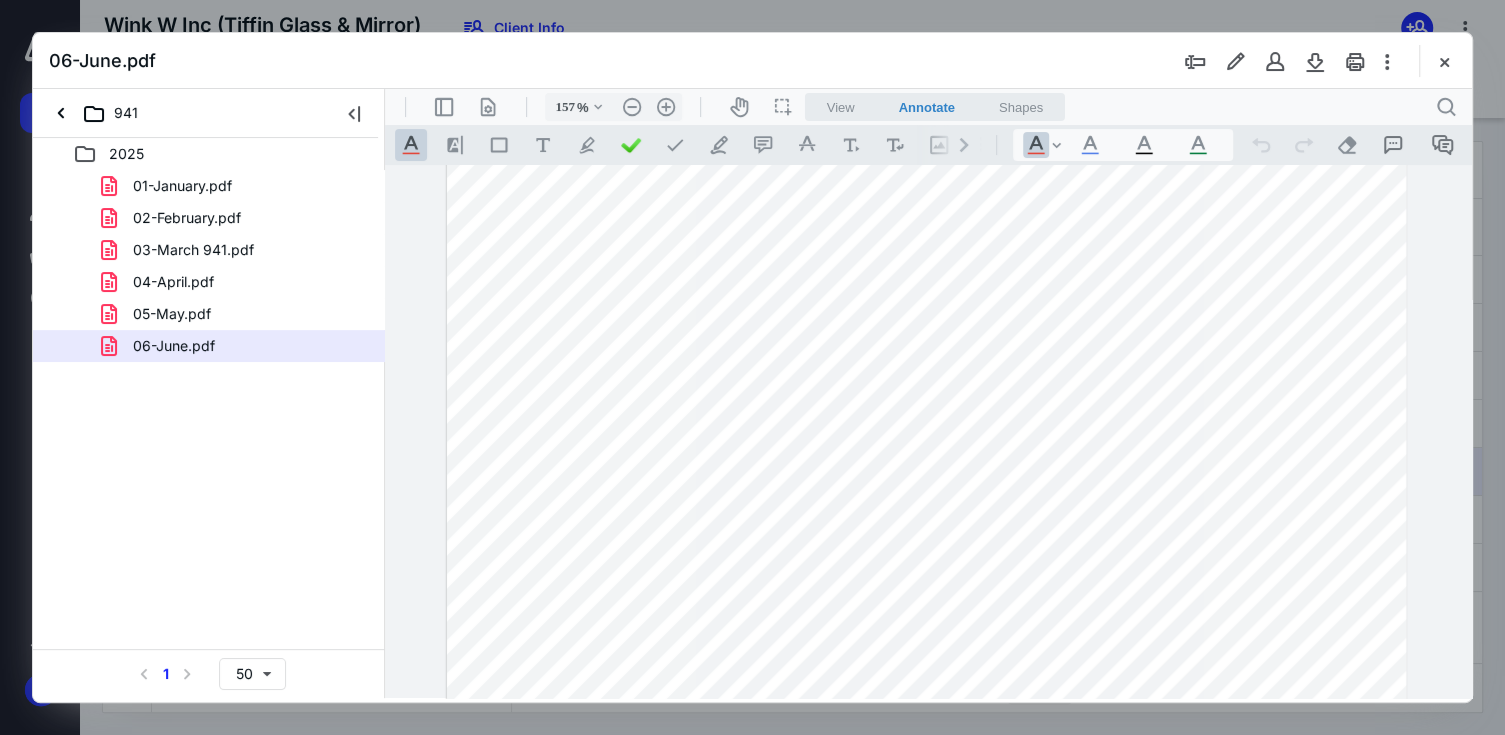 drag, startPoint x: 1438, startPoint y: 66, endPoint x: 1441, endPoint y: 6, distance: 60.074955 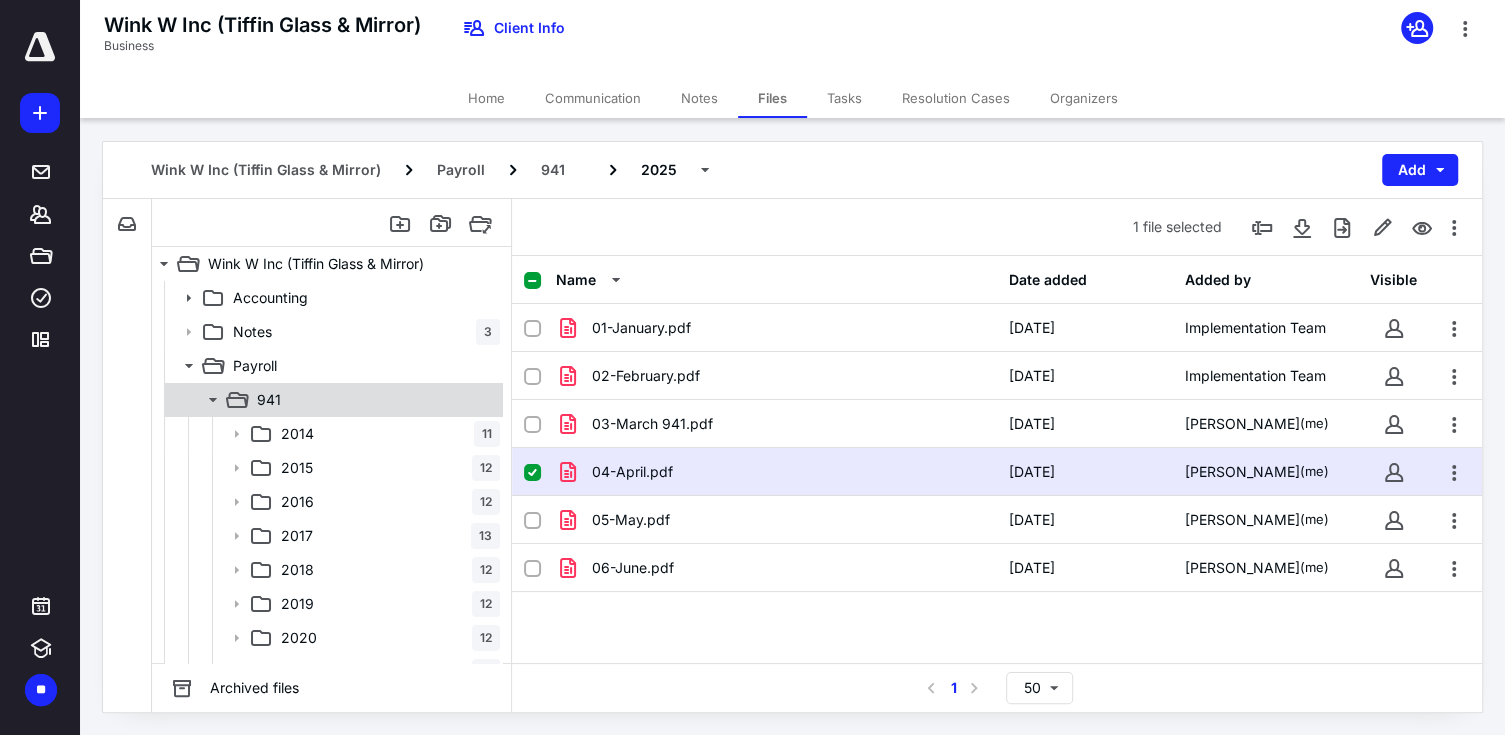 click 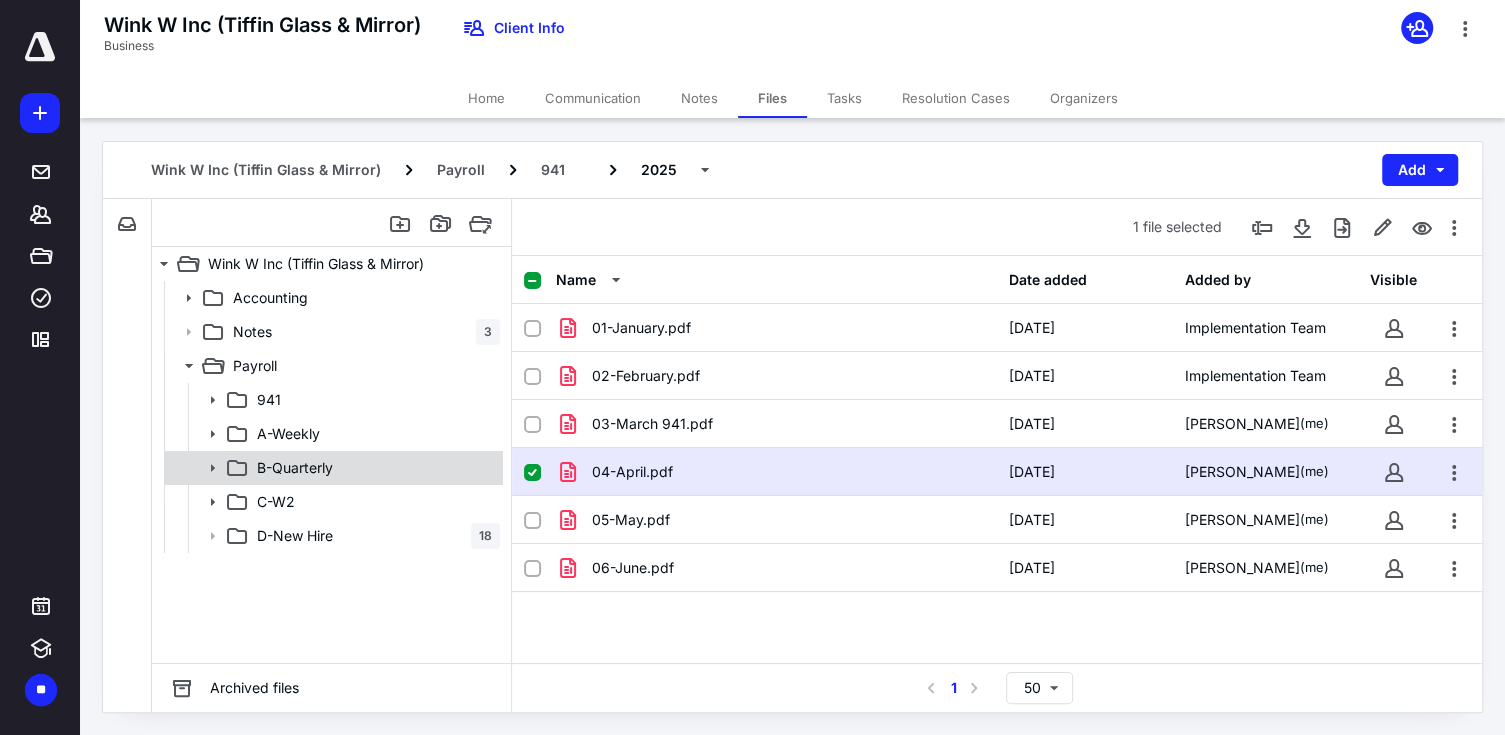 click 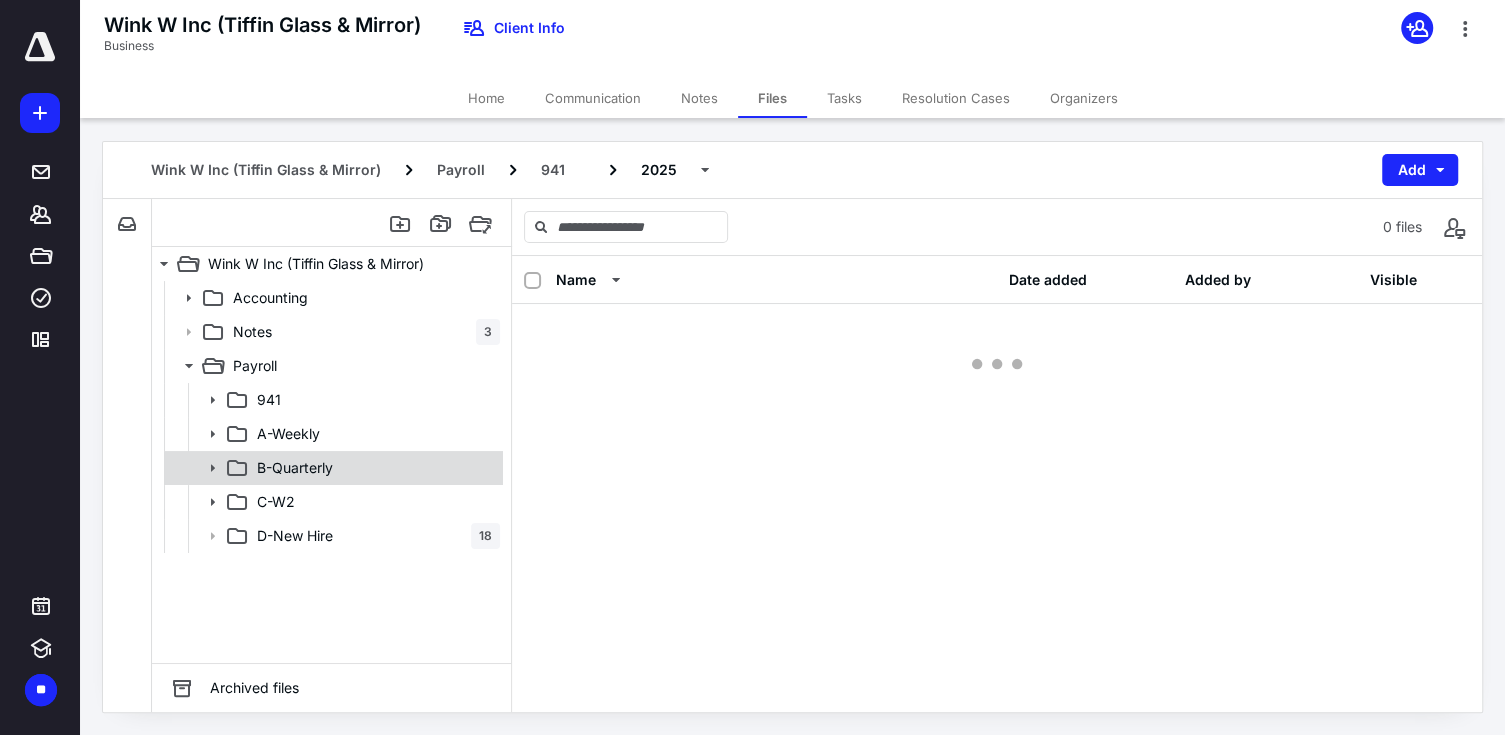 click 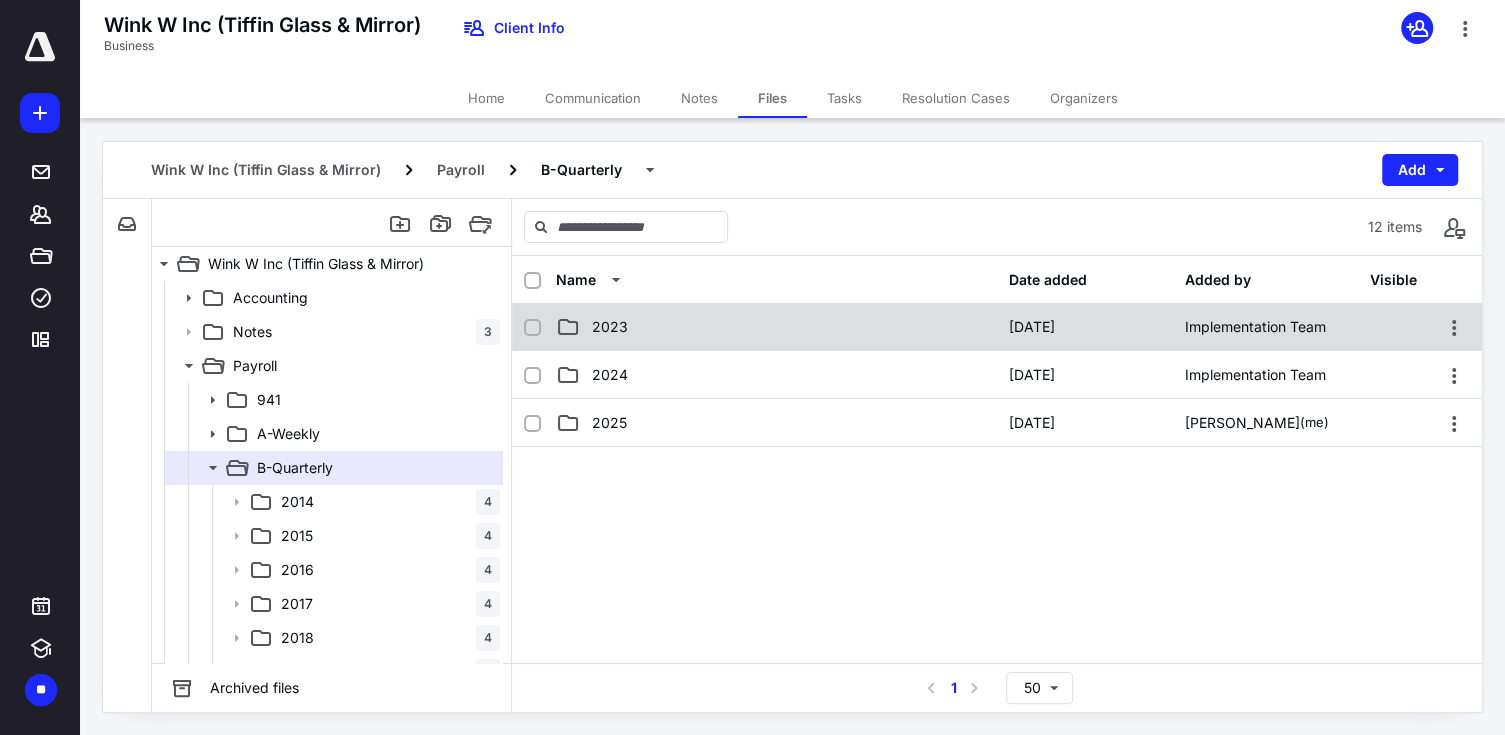 scroll, scrollTop: 312, scrollLeft: 0, axis: vertical 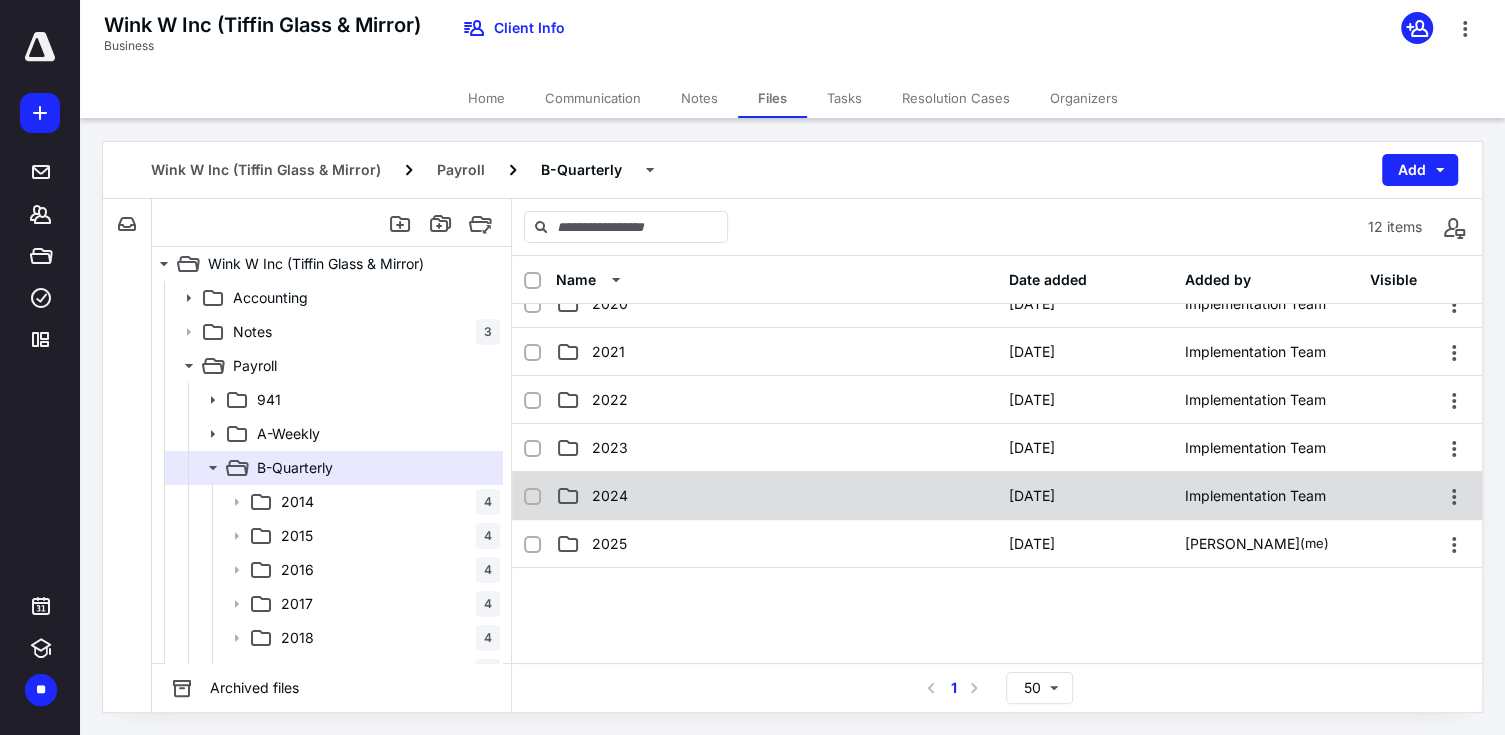 click on "2024" at bounding box center (776, 496) 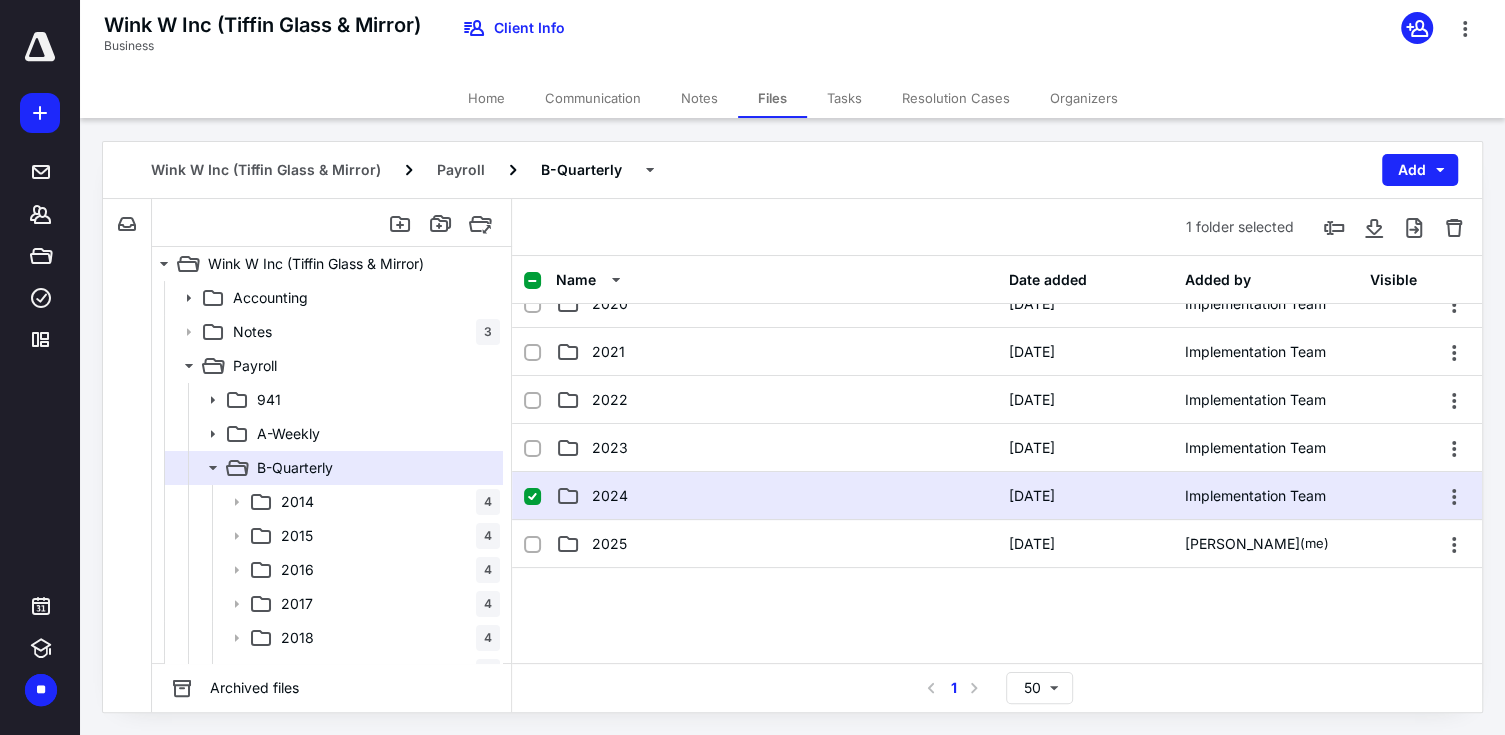 click on "2024" at bounding box center (776, 496) 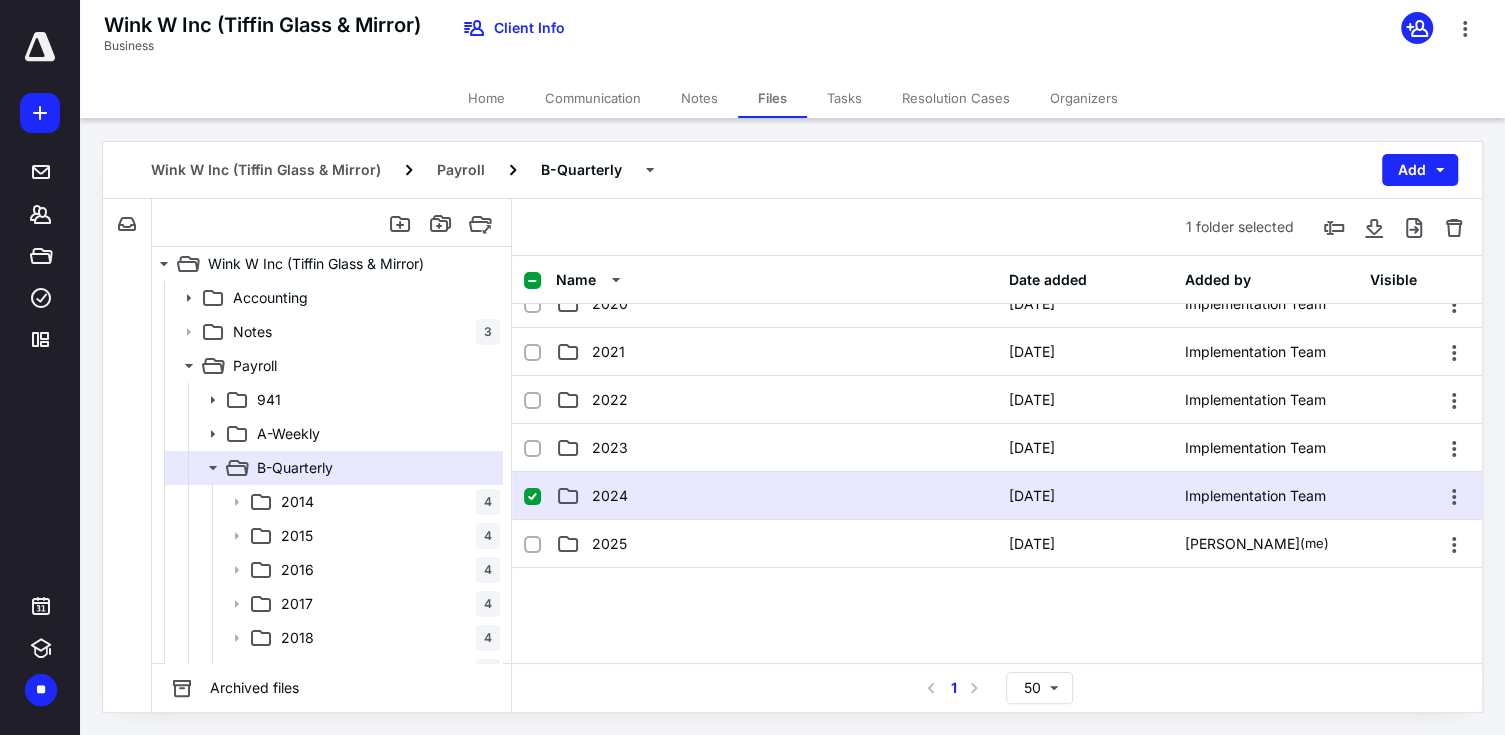 scroll, scrollTop: 0, scrollLeft: 0, axis: both 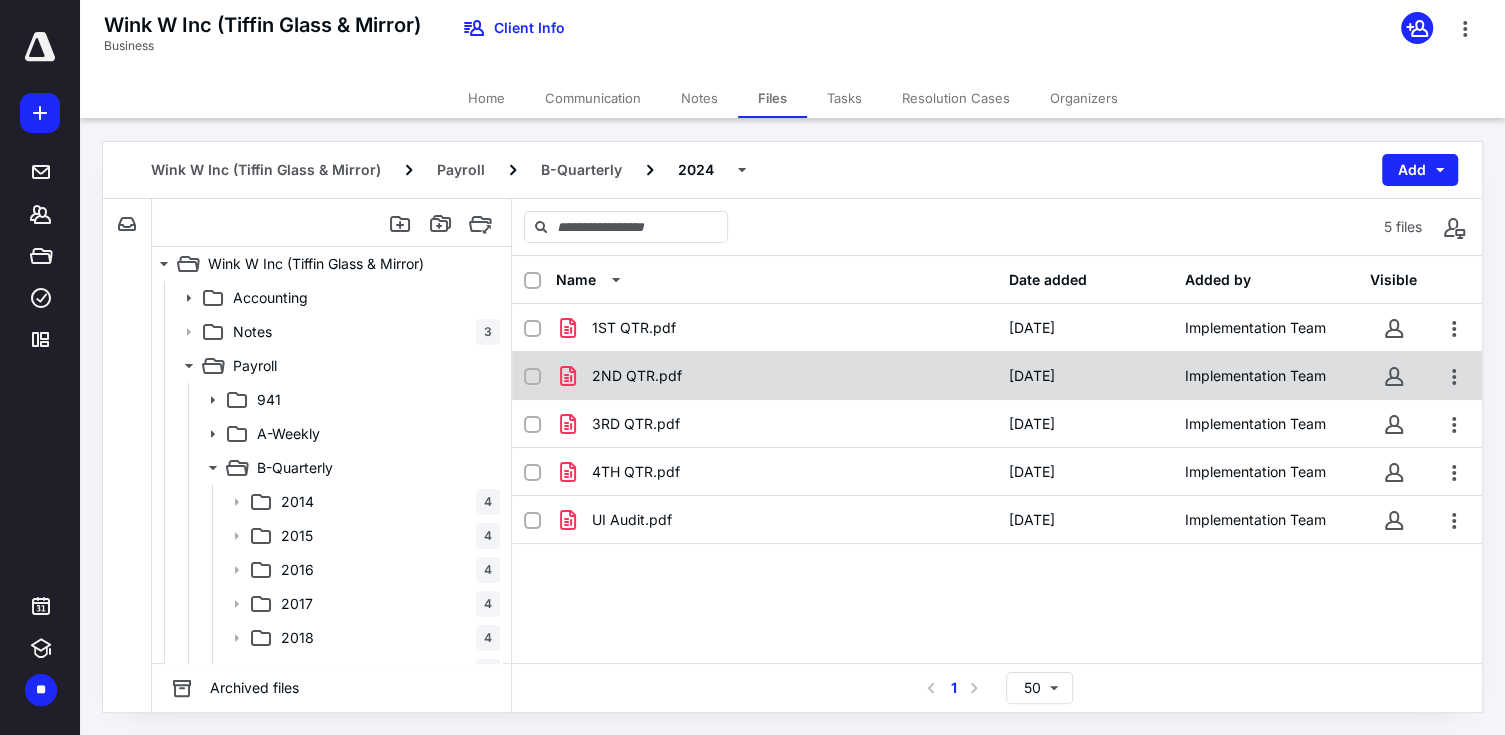 click on "2ND QTR.pdf" at bounding box center [637, 376] 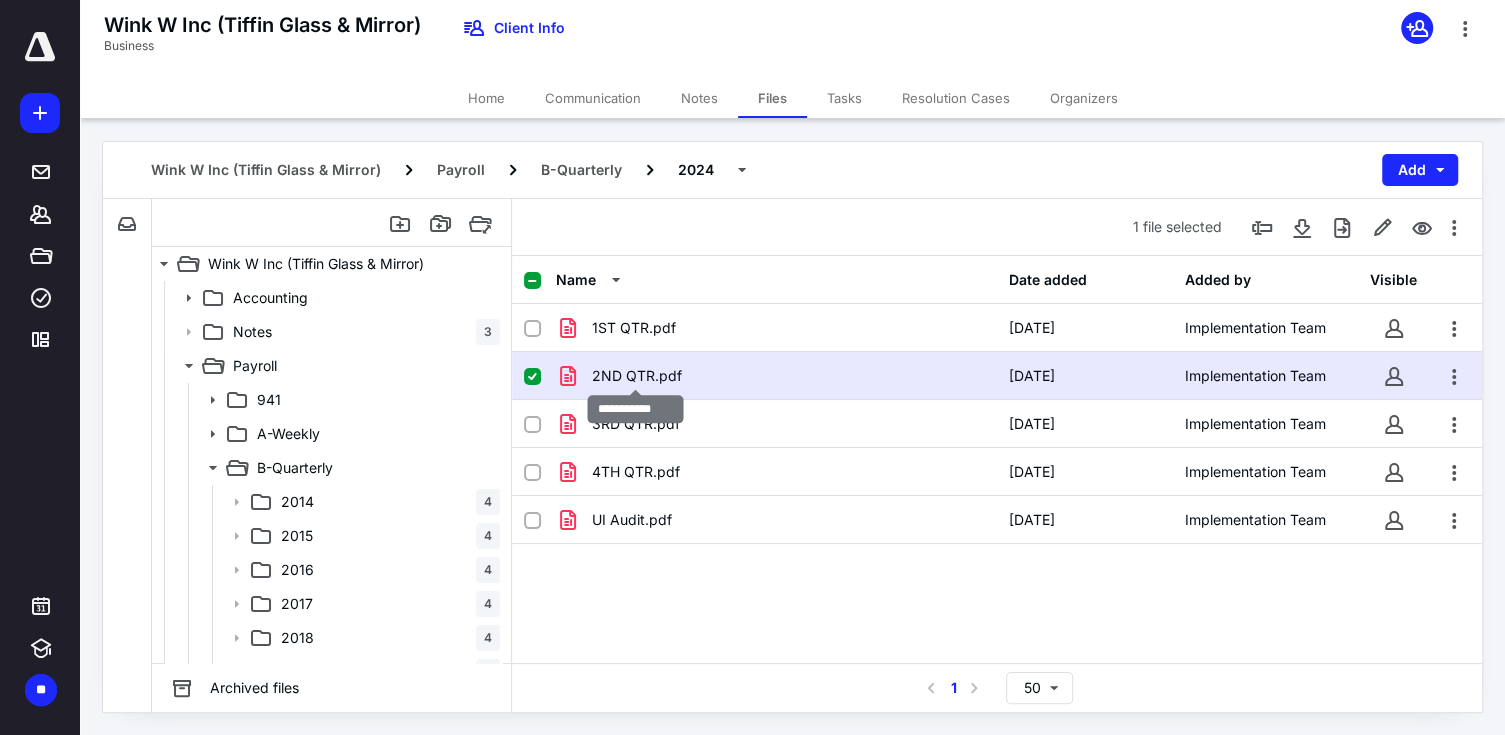 click on "2ND QTR.pdf" at bounding box center [637, 376] 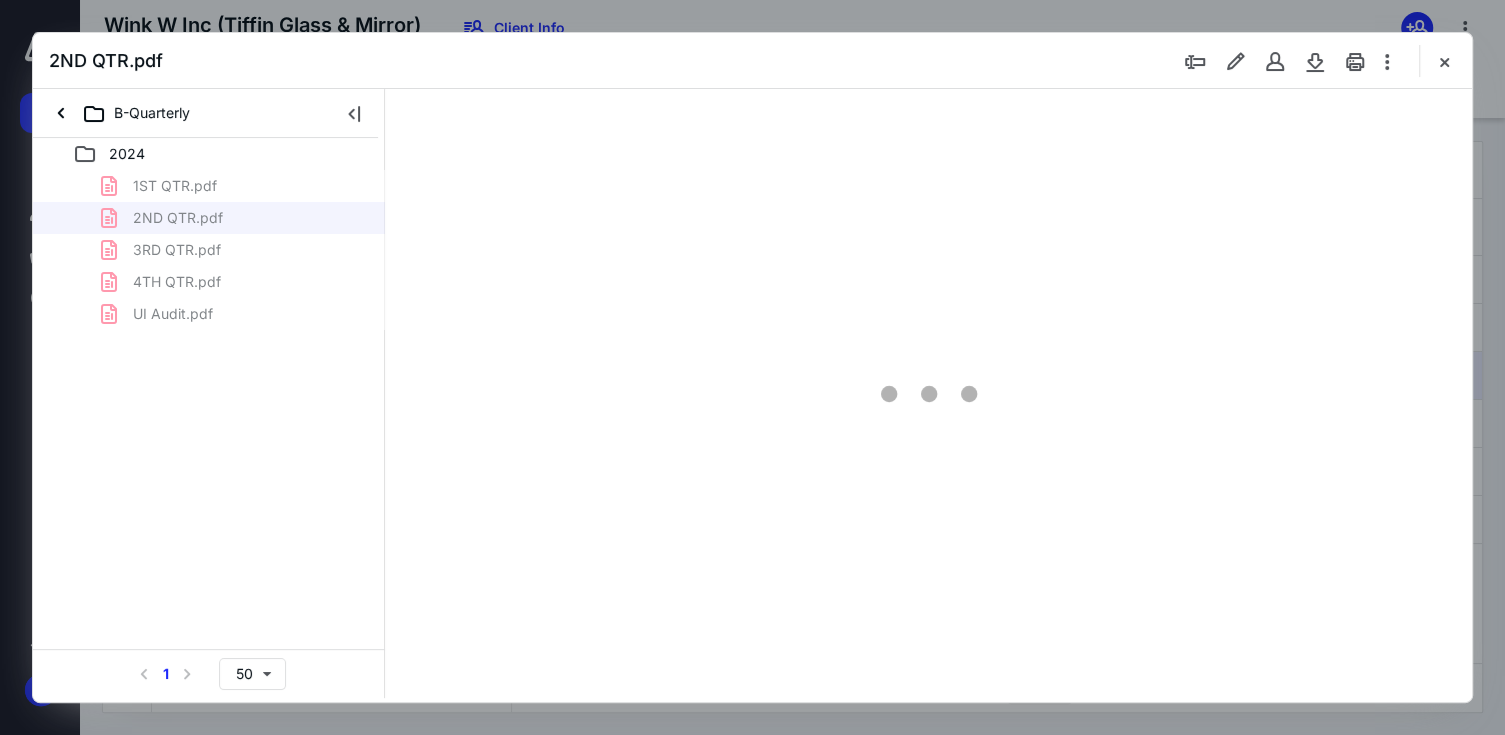 scroll, scrollTop: 0, scrollLeft: 0, axis: both 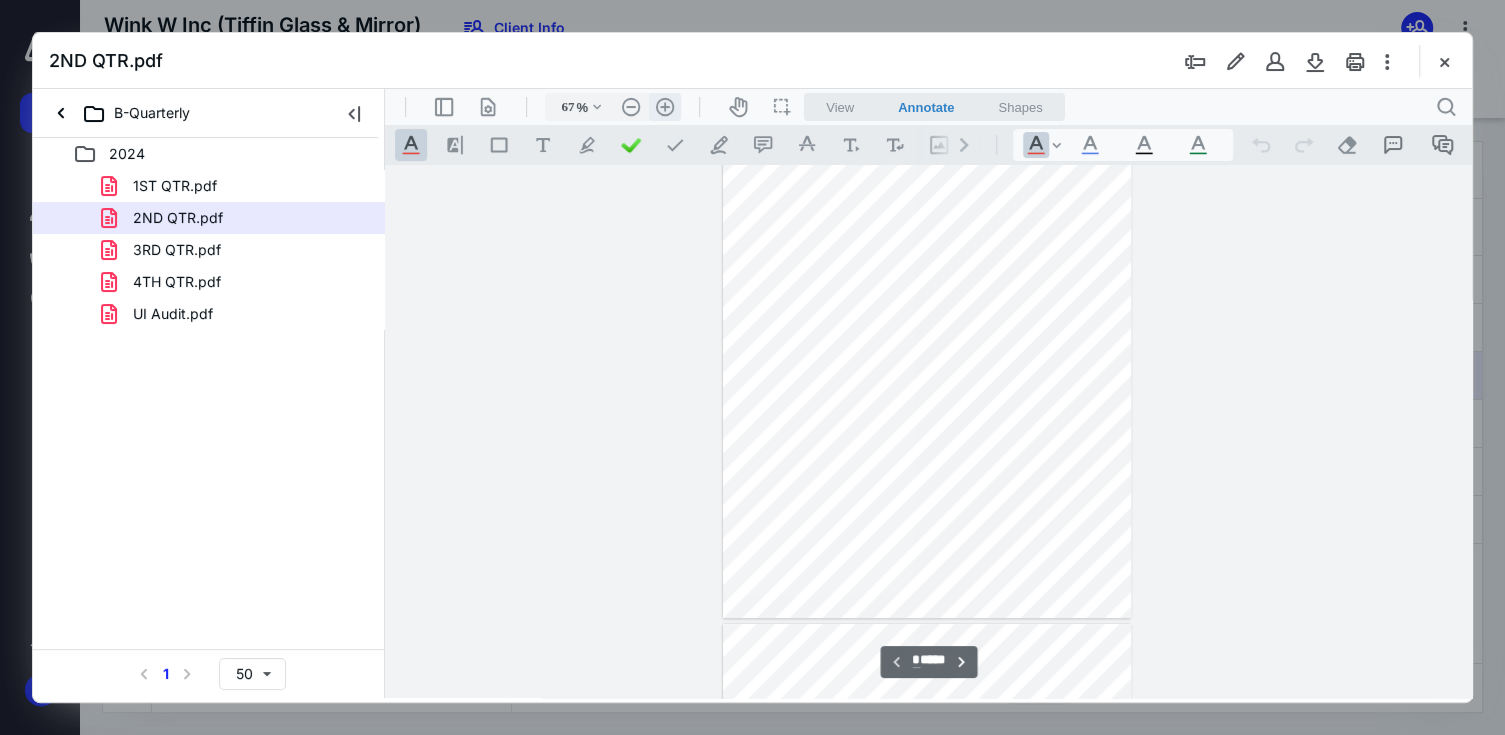 click on ".cls-1{fill:#abb0c4;} icon - header - zoom - in - line" at bounding box center [665, 107] 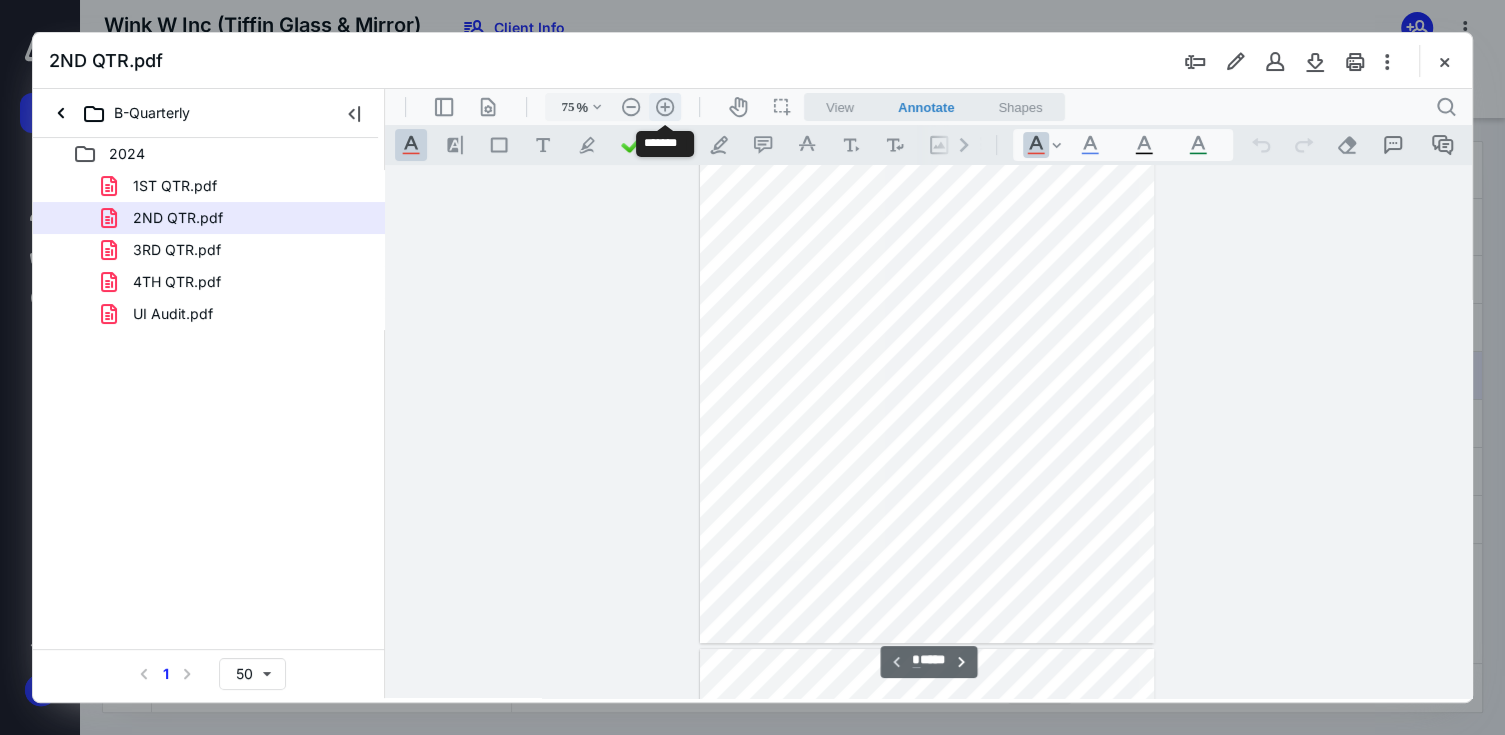 click on ".cls-1{fill:#abb0c4;} icon - header - zoom - in - line" at bounding box center (665, 107) 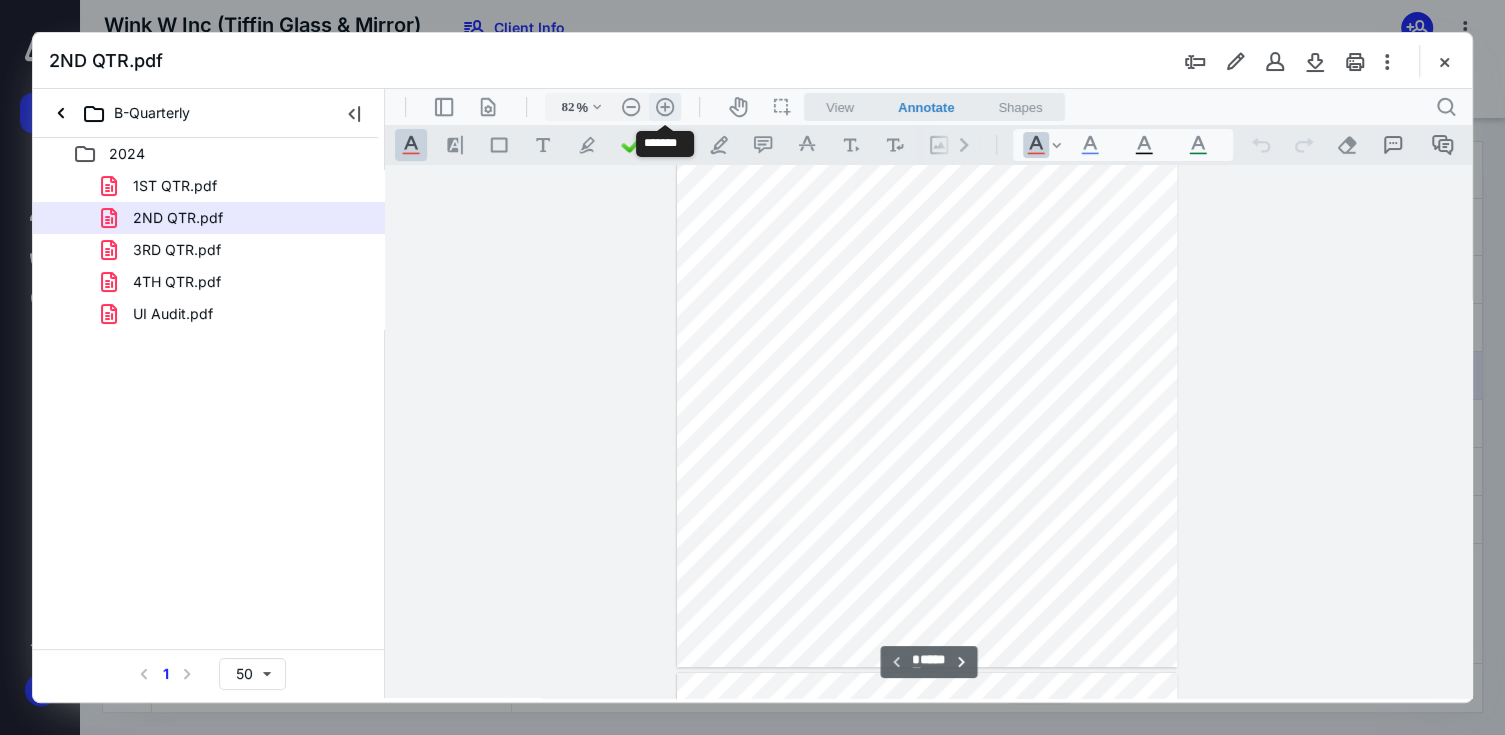 click on ".cls-1{fill:#abb0c4;} icon - header - zoom - in - line" at bounding box center [665, 107] 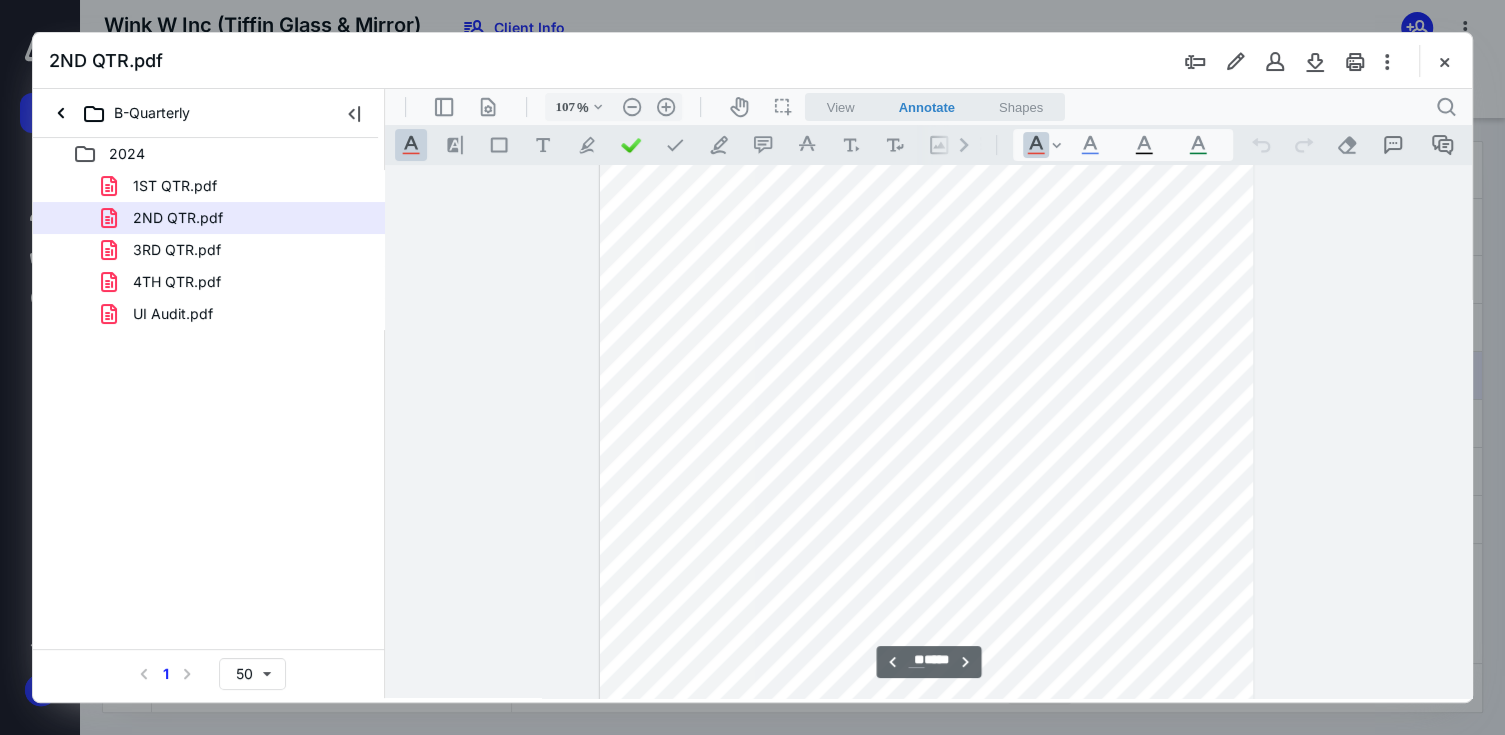 scroll, scrollTop: 8662, scrollLeft: 0, axis: vertical 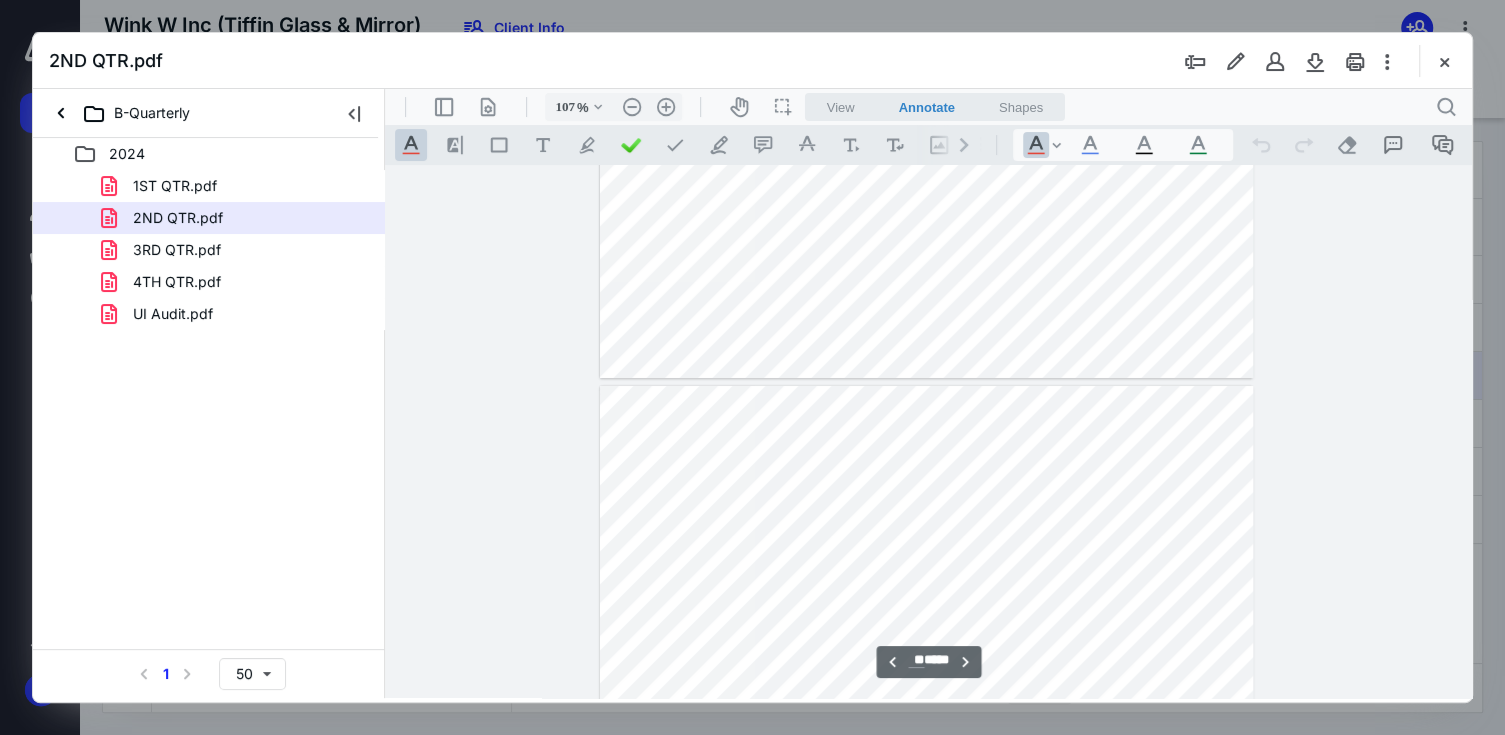 type on "**" 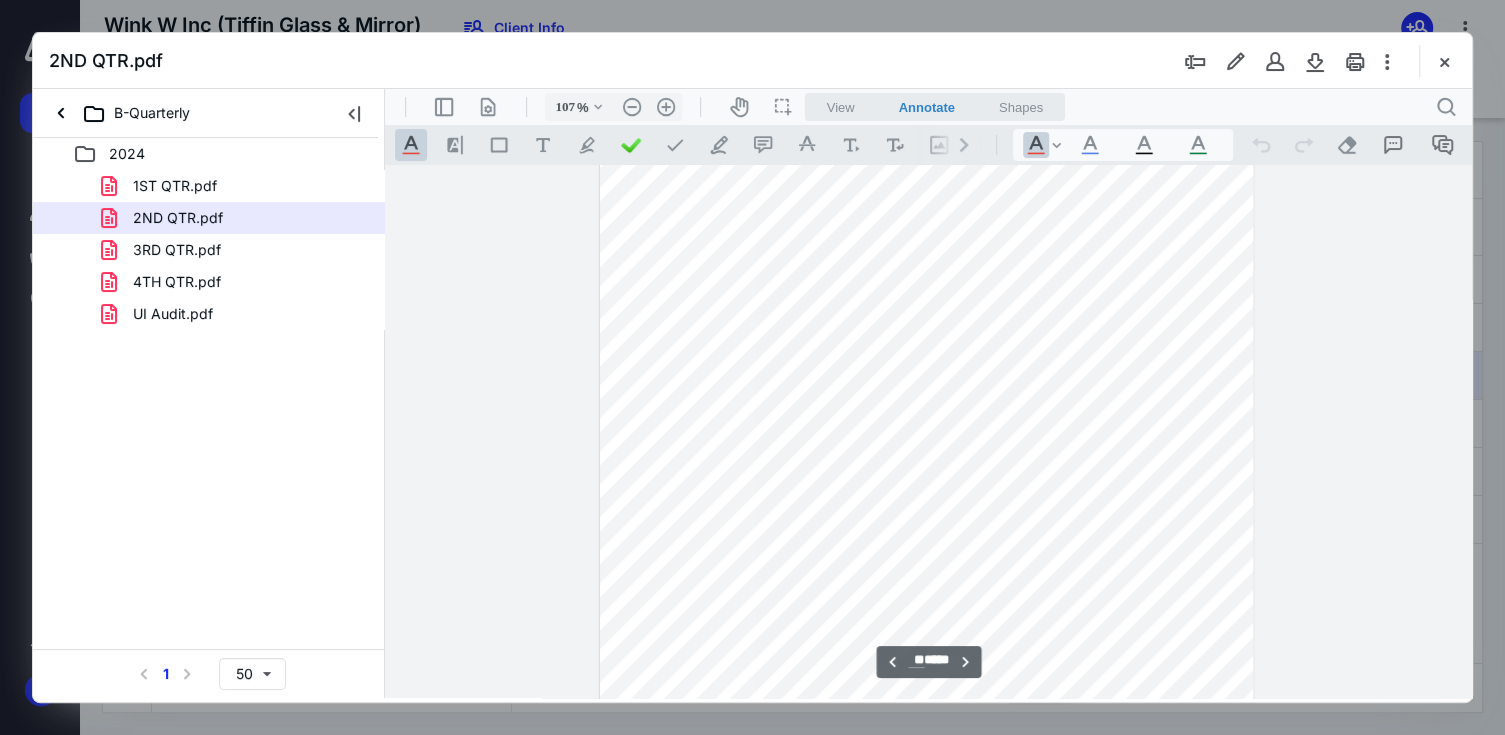 scroll, scrollTop: 16200, scrollLeft: 0, axis: vertical 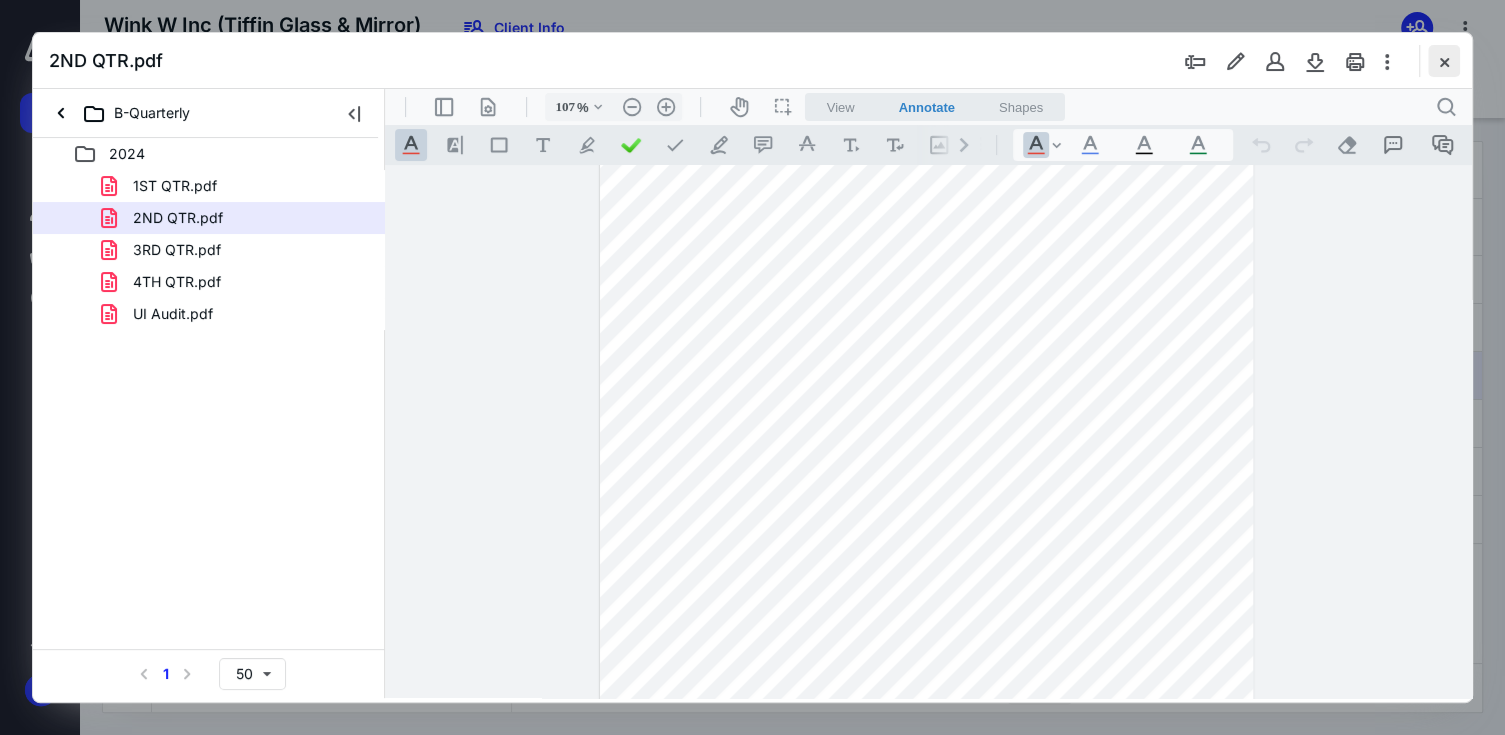 click at bounding box center [1444, 61] 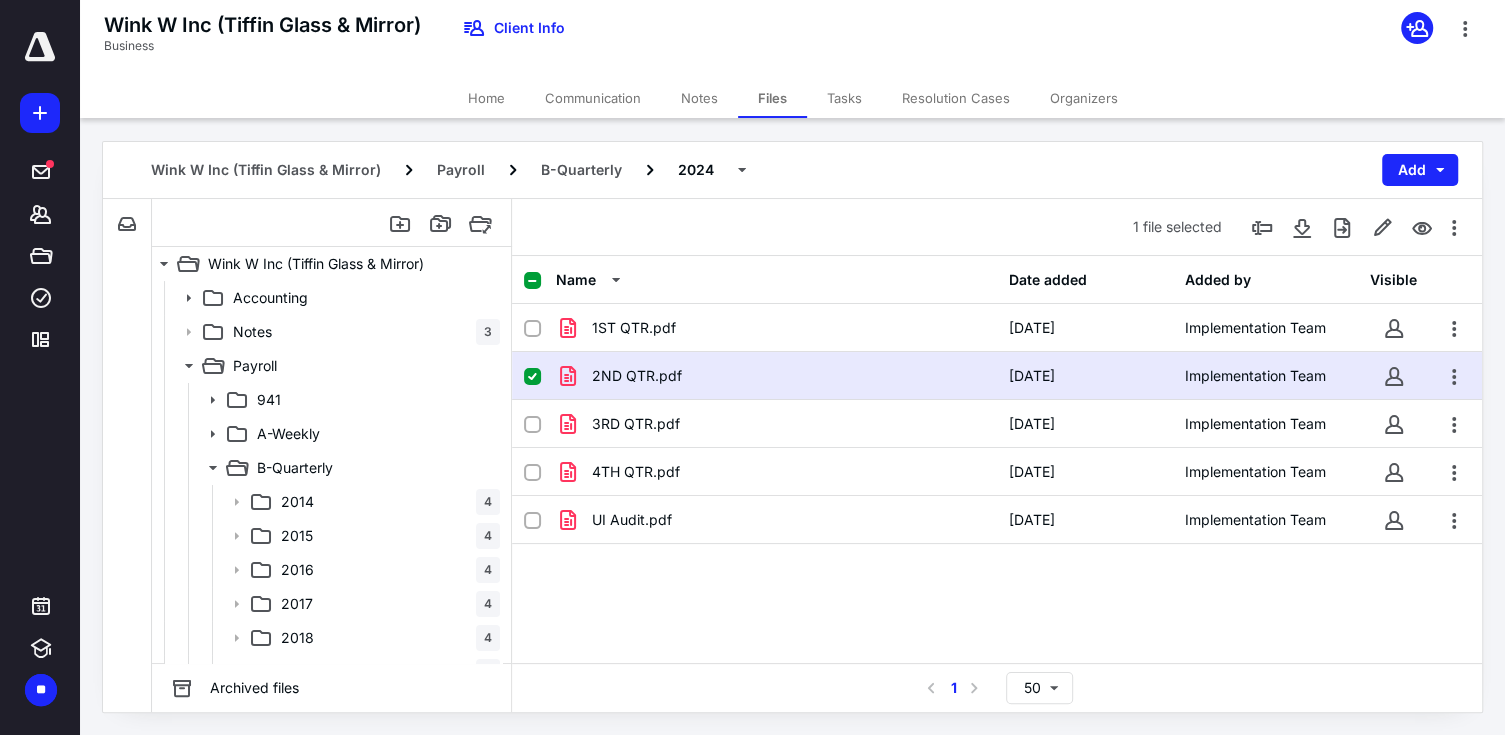 click at bounding box center [40, 47] 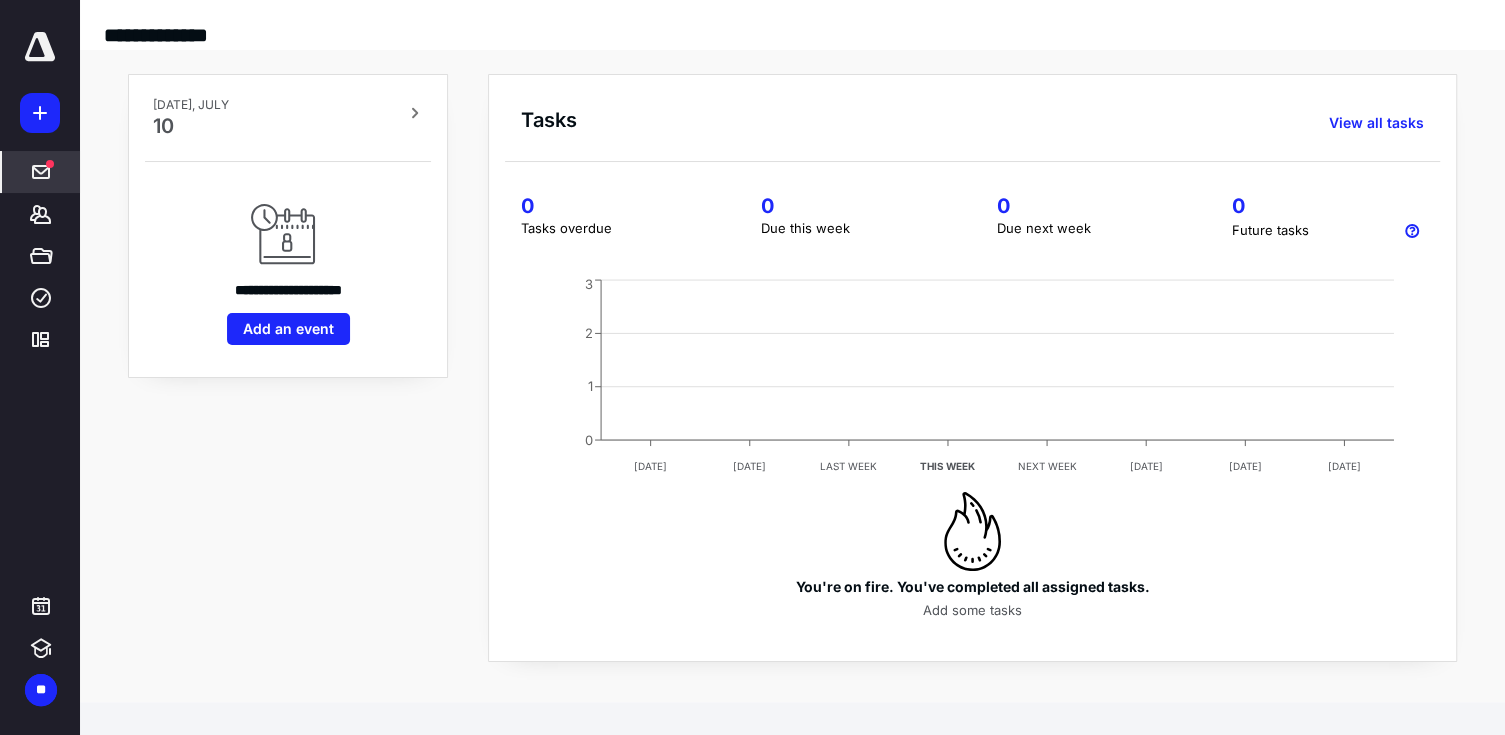 click on "*****" at bounding box center [41, 172] 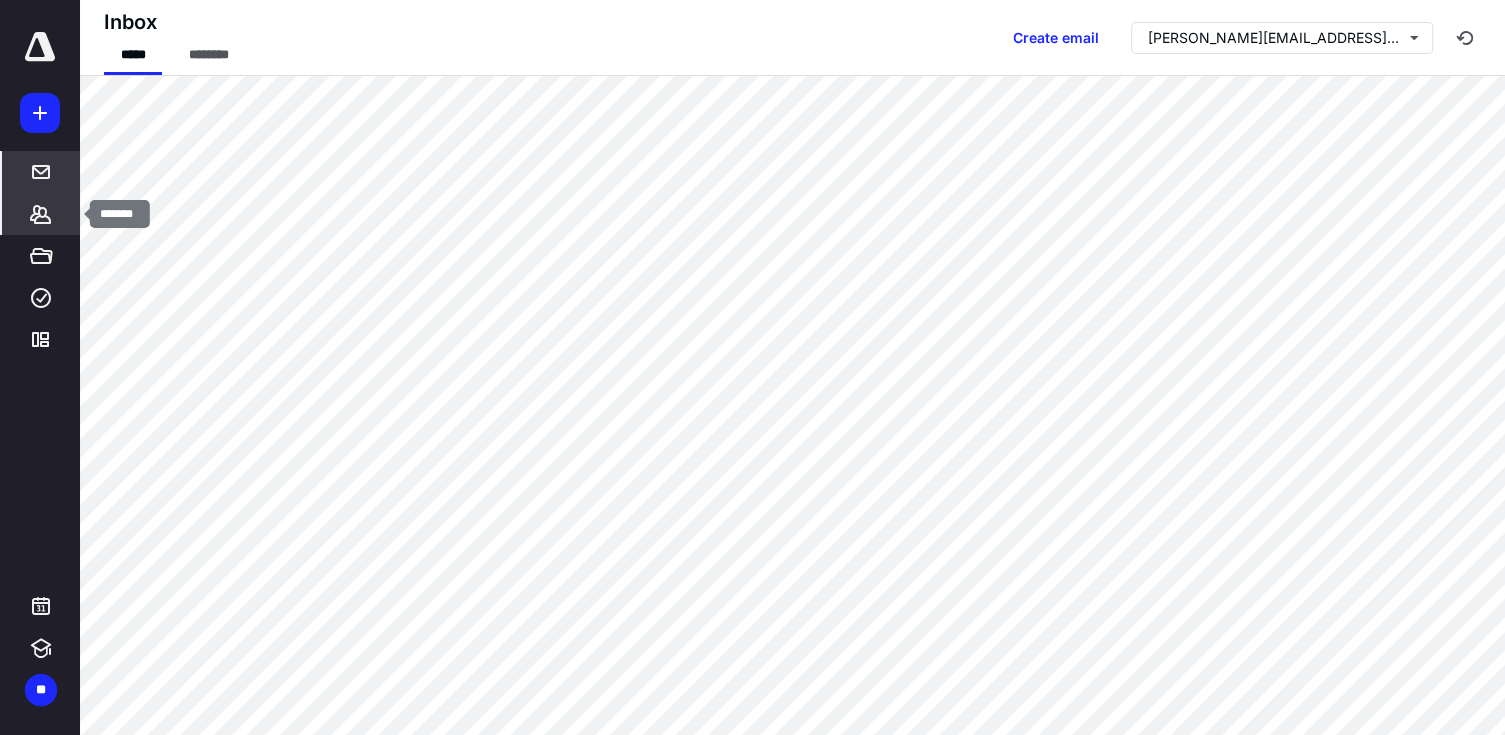 click 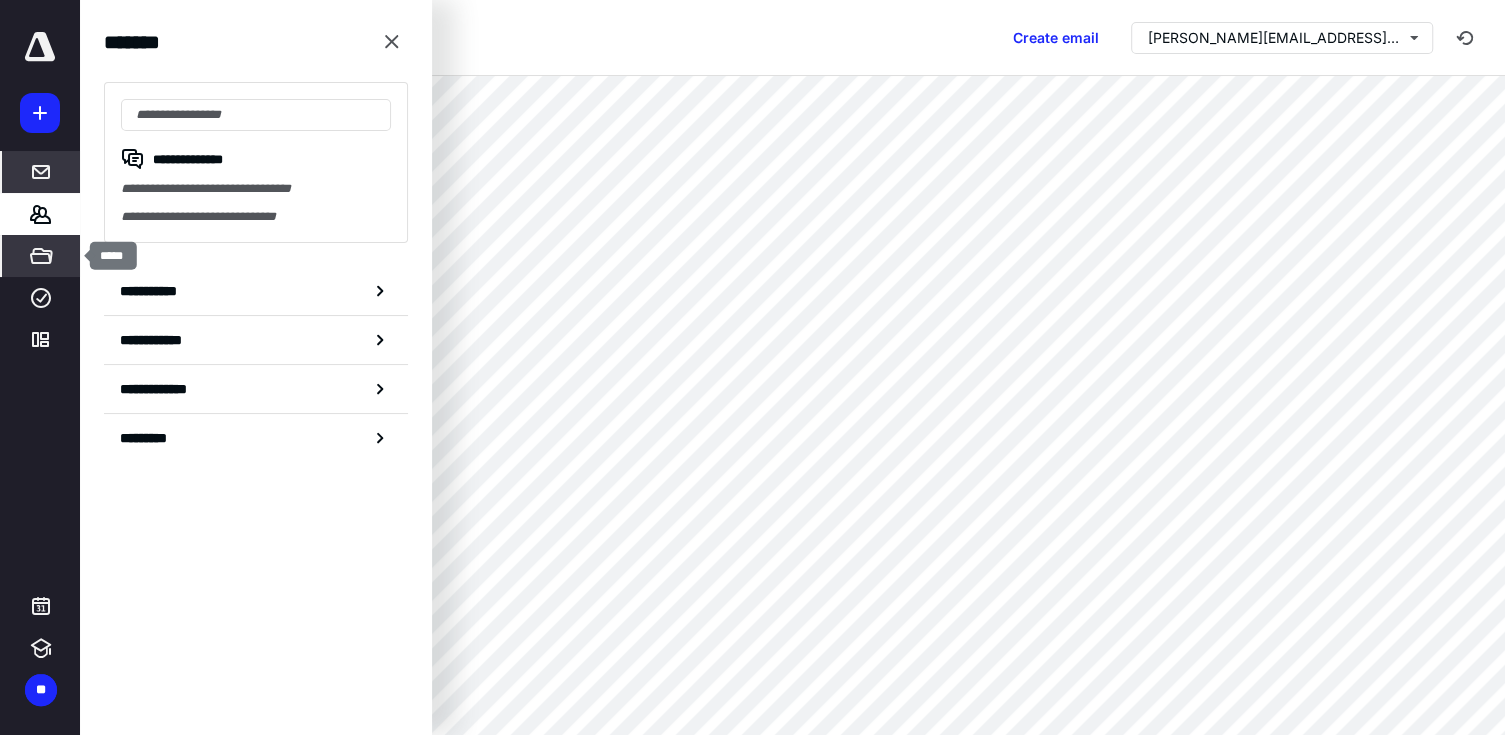 click 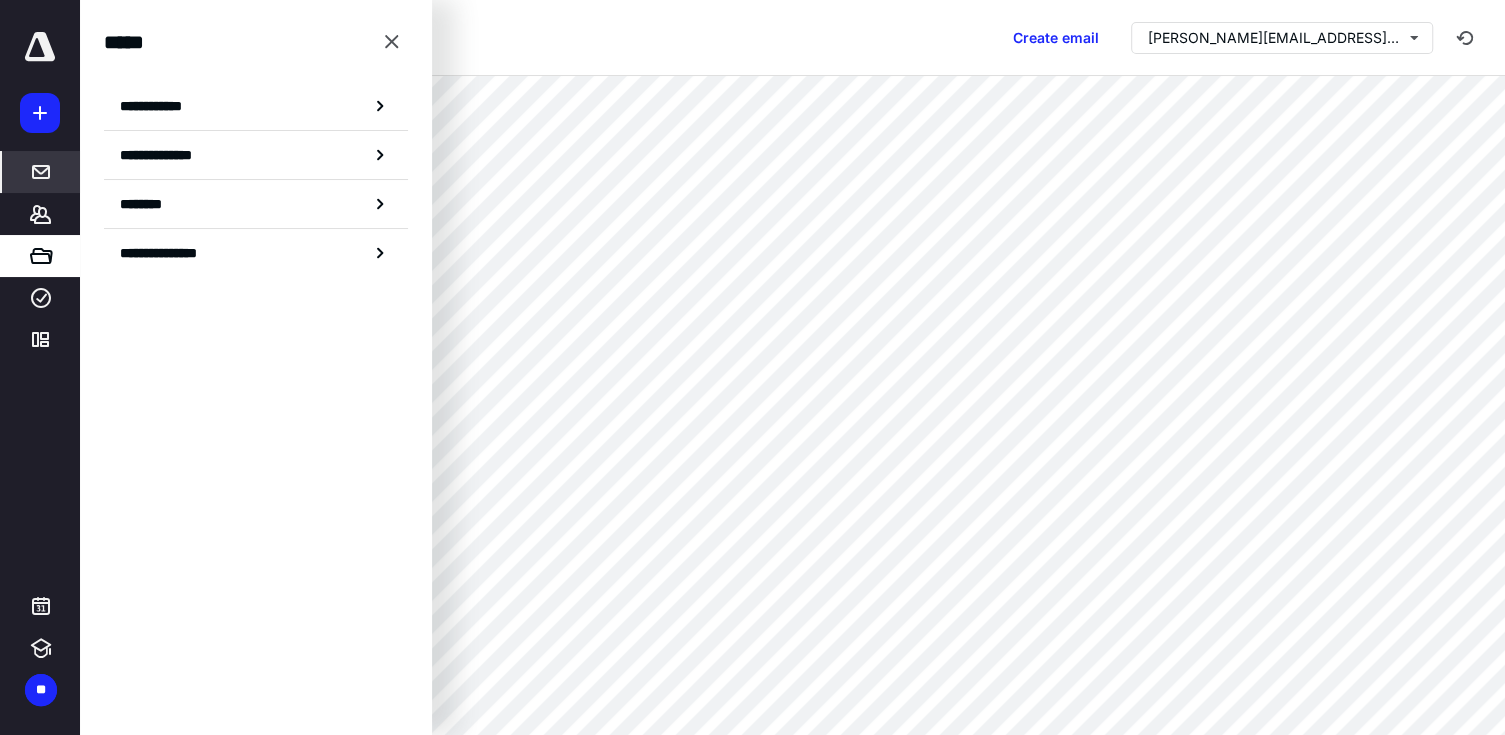 click at bounding box center (40, 47) 